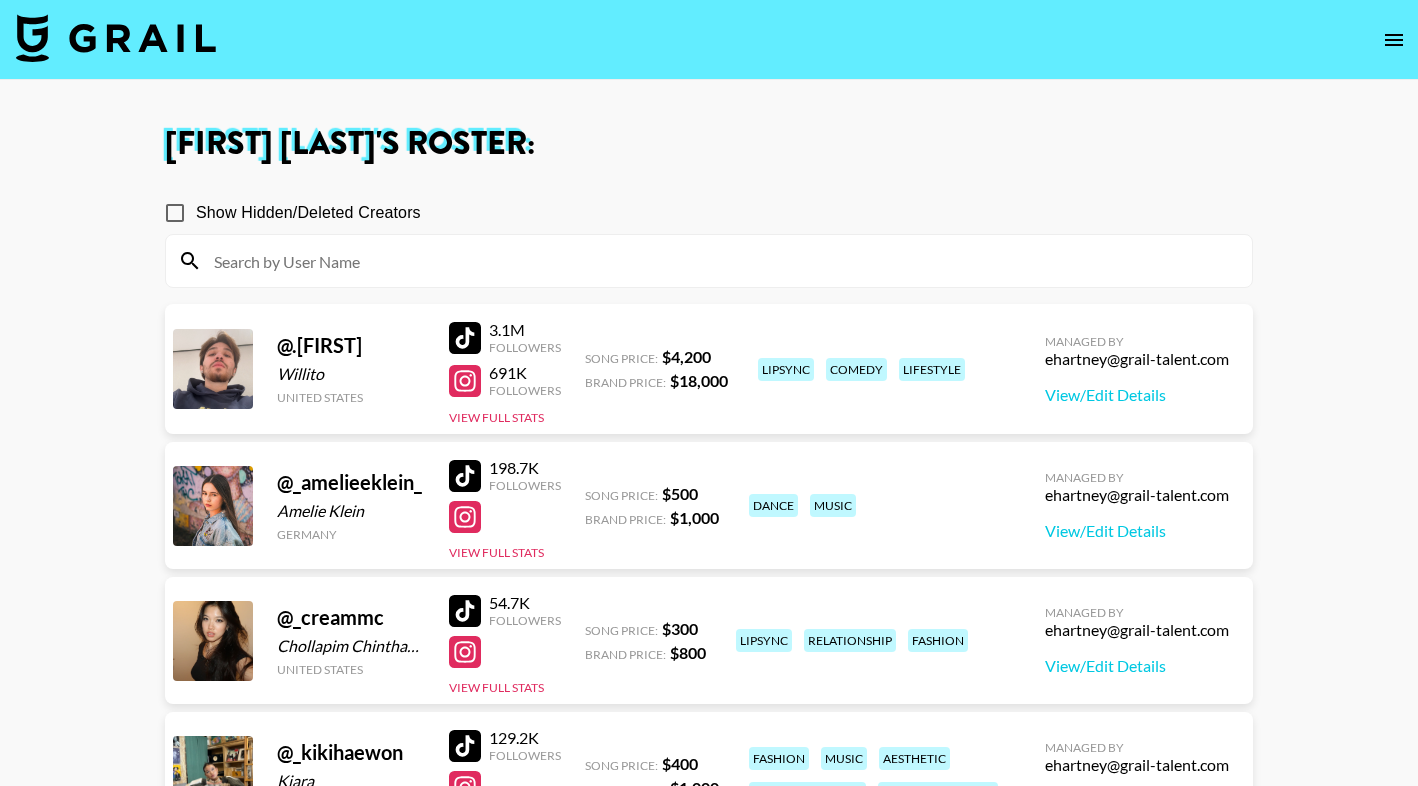 scroll, scrollTop: 0, scrollLeft: 0, axis: both 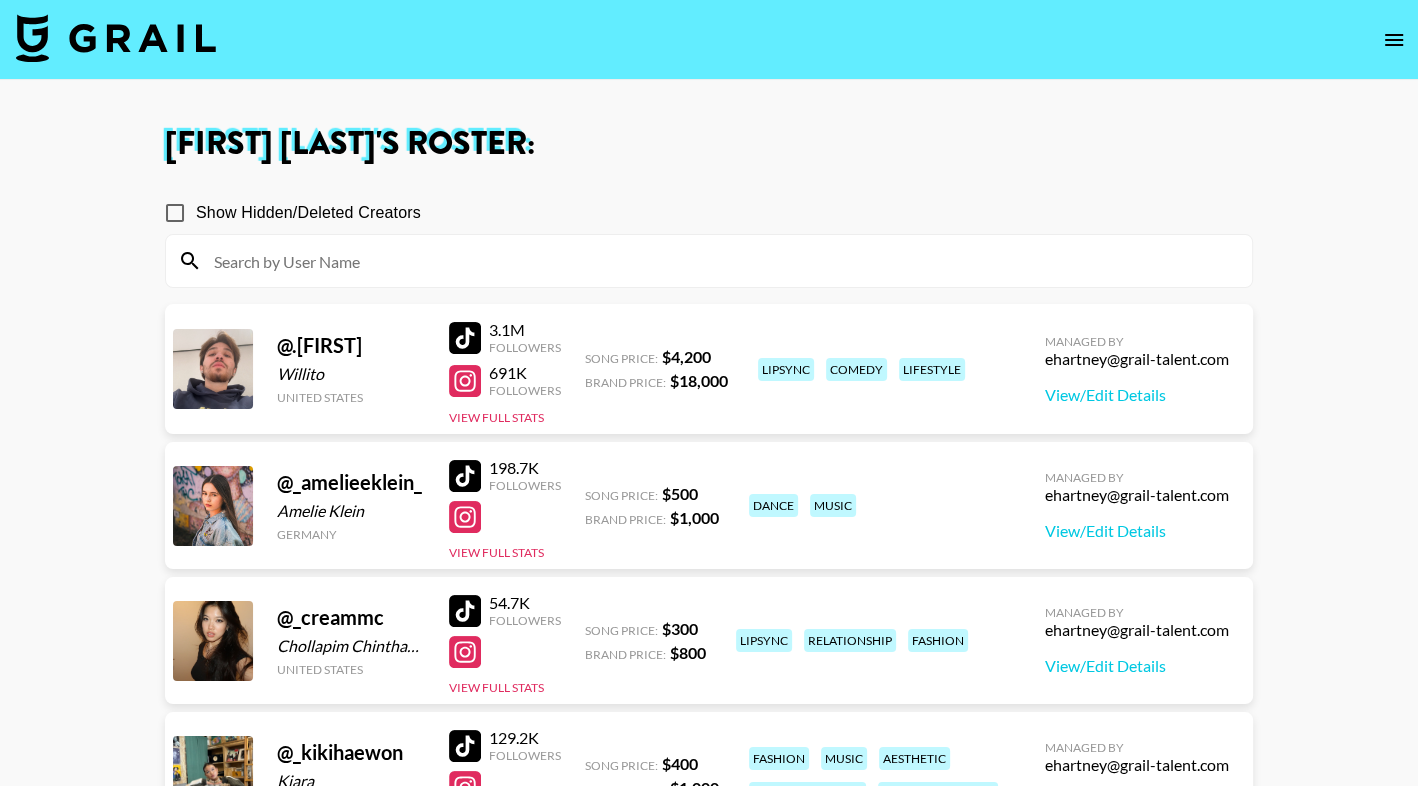 click at bounding box center (721, 261) 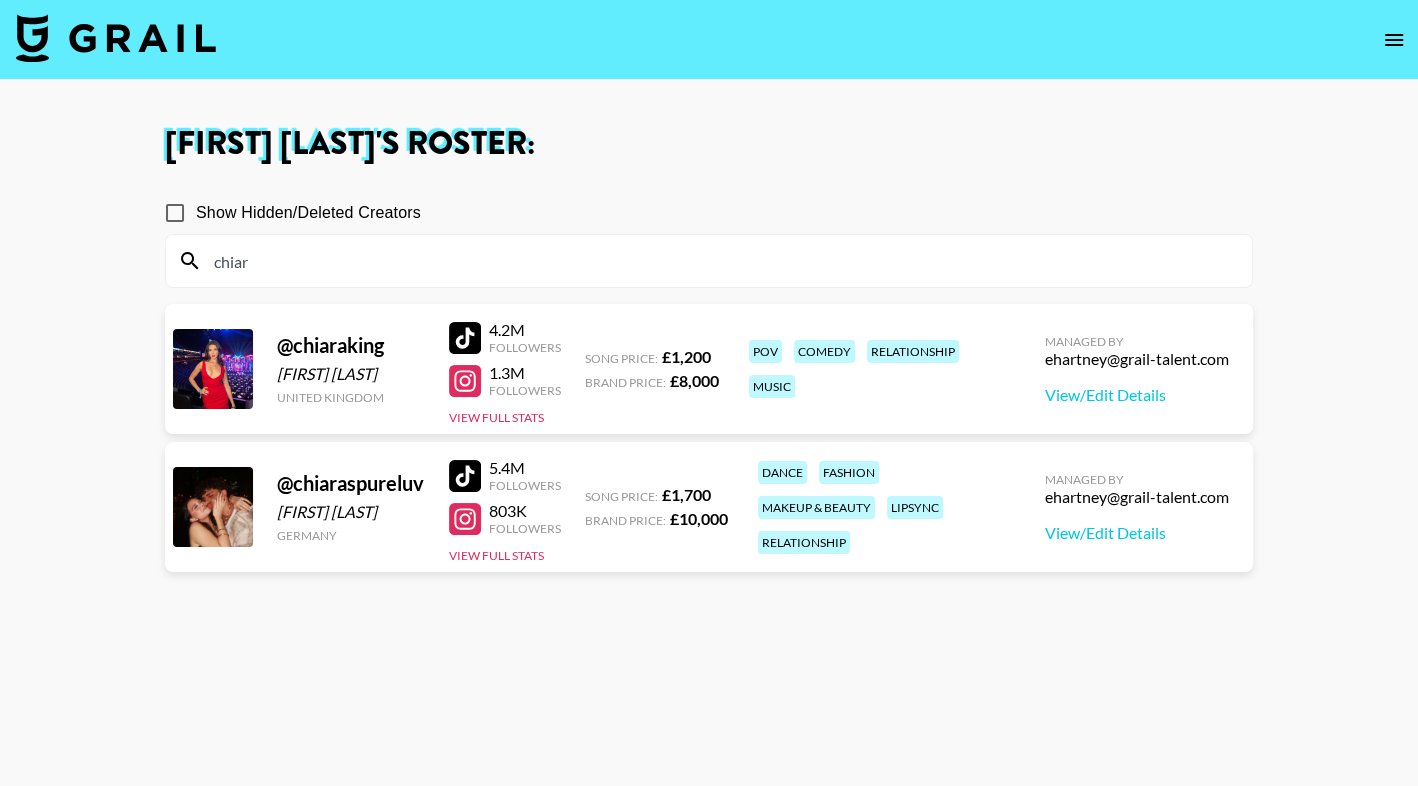 click on "Show Hidden/Deleted Creators" at bounding box center (709, 213) 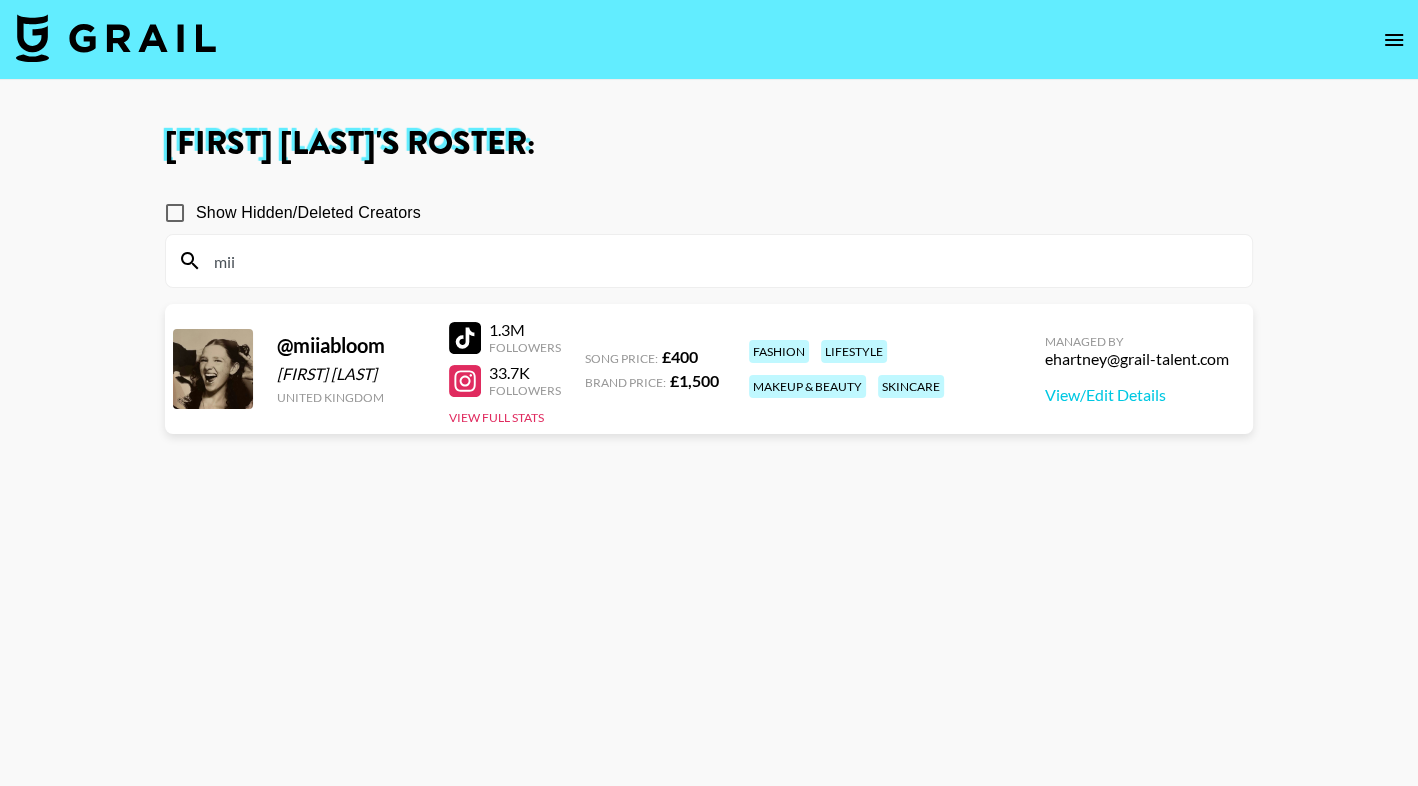 type on "mii" 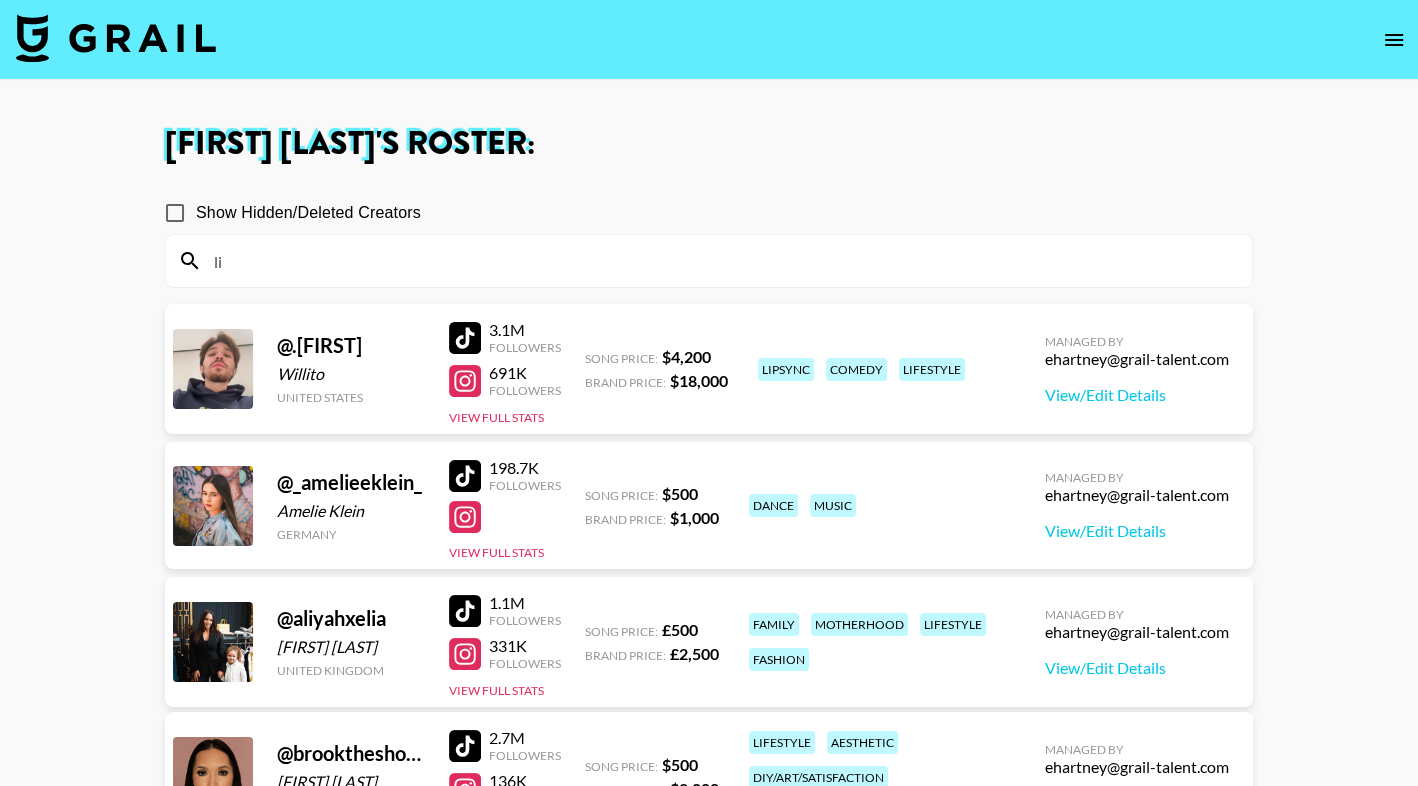 type on "l" 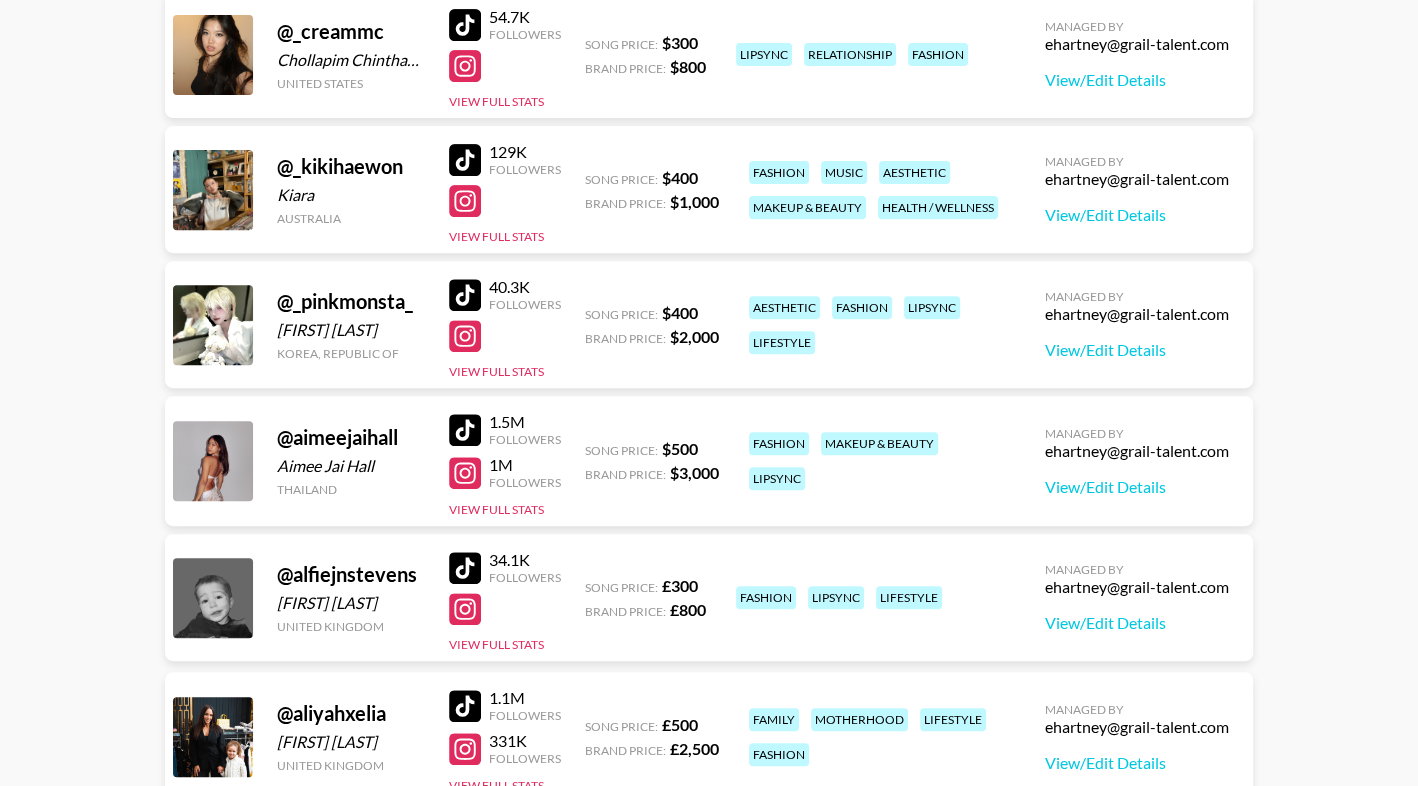 scroll, scrollTop: 724, scrollLeft: 0, axis: vertical 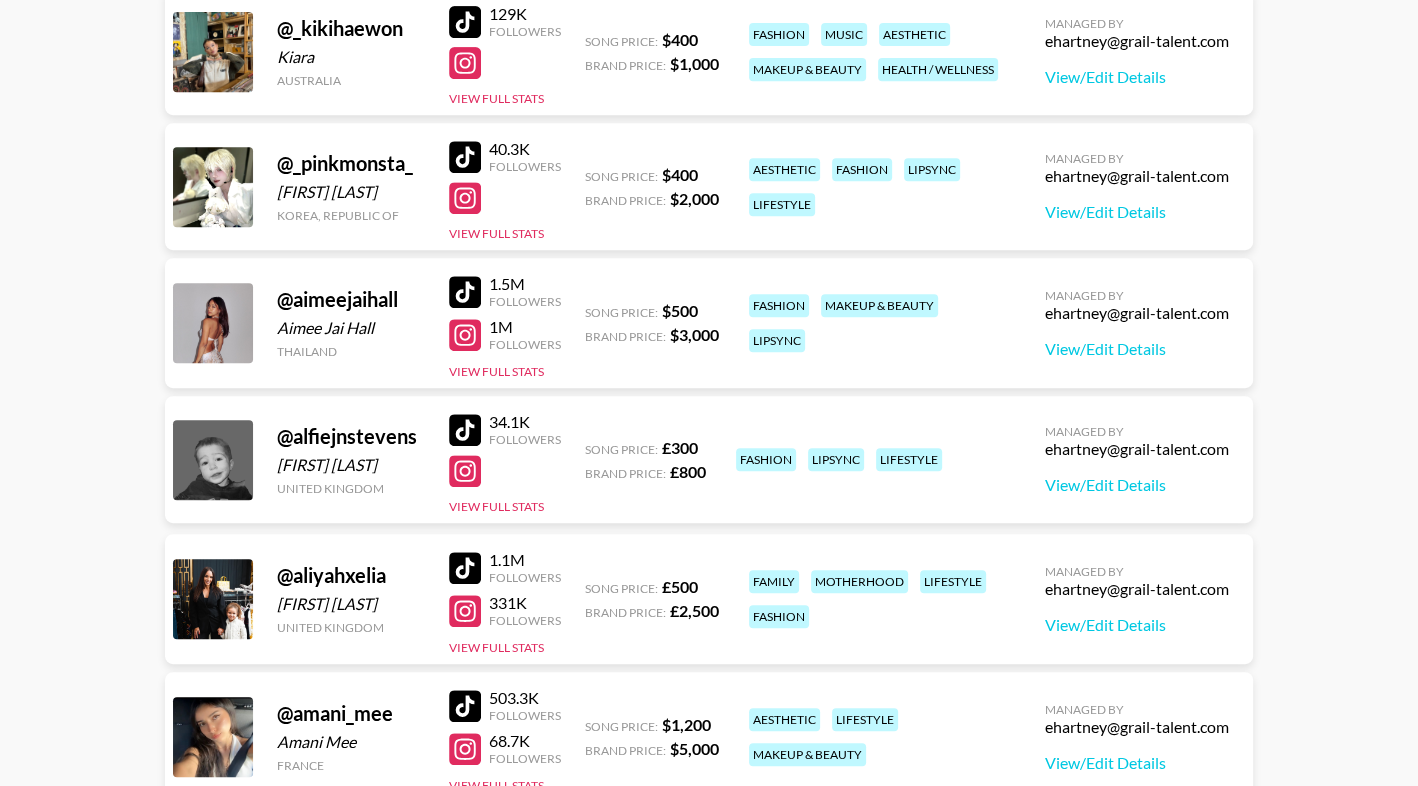 click on "[FIRST] [LAST] 's Roster: Show Hidden/Deleted Creators @ .willito [LAST] [COUNTRY] 3.1M Followers 691K Followers View Full Stats Song Price: $ 4,200 Brand Price: $ 18,000 lipsync comedy lifestyle Managed By [EMAIL] View/Edit Details @ _amelieeklein_ [FIRST] [LAST] [COUNTRY] 198.7K Followers View Full Stats Song Price: $ 500 Brand Price: $ 1,000 dance music Managed By [EMAIL] View/Edit Details @ _creammc [FIRST] [LAST] [COUNTRY] 54.7K Followers View Full Stats Song Price: $ 300 Brand Price: $ 800 lipsync relationship fashion Managed By [EMAIL] View/Edit Details @ _kikihaewon [FIRST] [COUNTRY] 129K Followers View Full Stats Song Price: $ 400 Brand Price: $ 1,000 fashion music aesthetic makeup & beauty health / wellness Managed By [EMAIL] View/Edit Details @ _pinkmonsta_ [FIRST] [LAST] [COUNTRY] 40.3K Followers View Full Stats Song Price: $ 400 Brand Price: $ 2,000 aesthetic fashion lipsync lifestyle Managed By @ Thailand" at bounding box center (709, 12579) 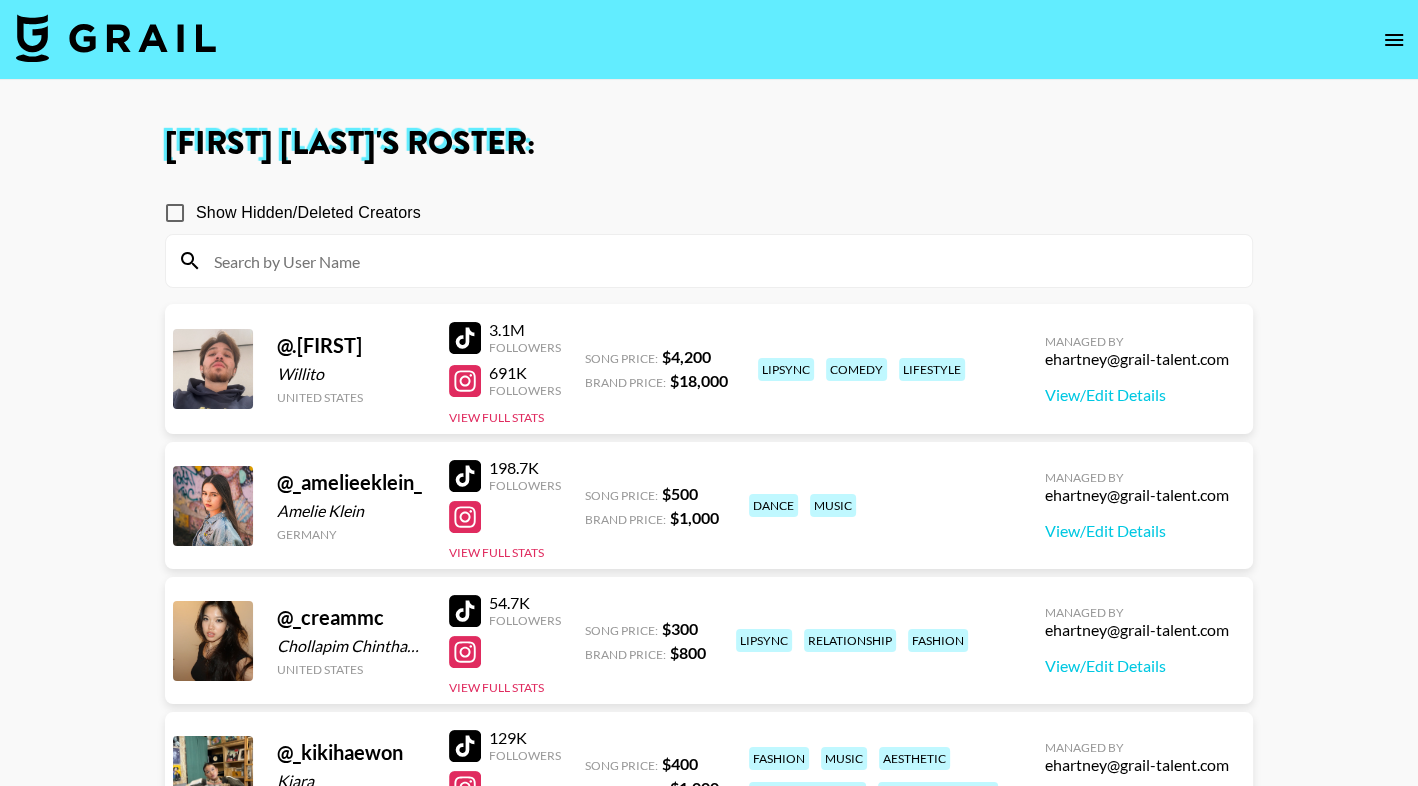 click at bounding box center [721, 261] 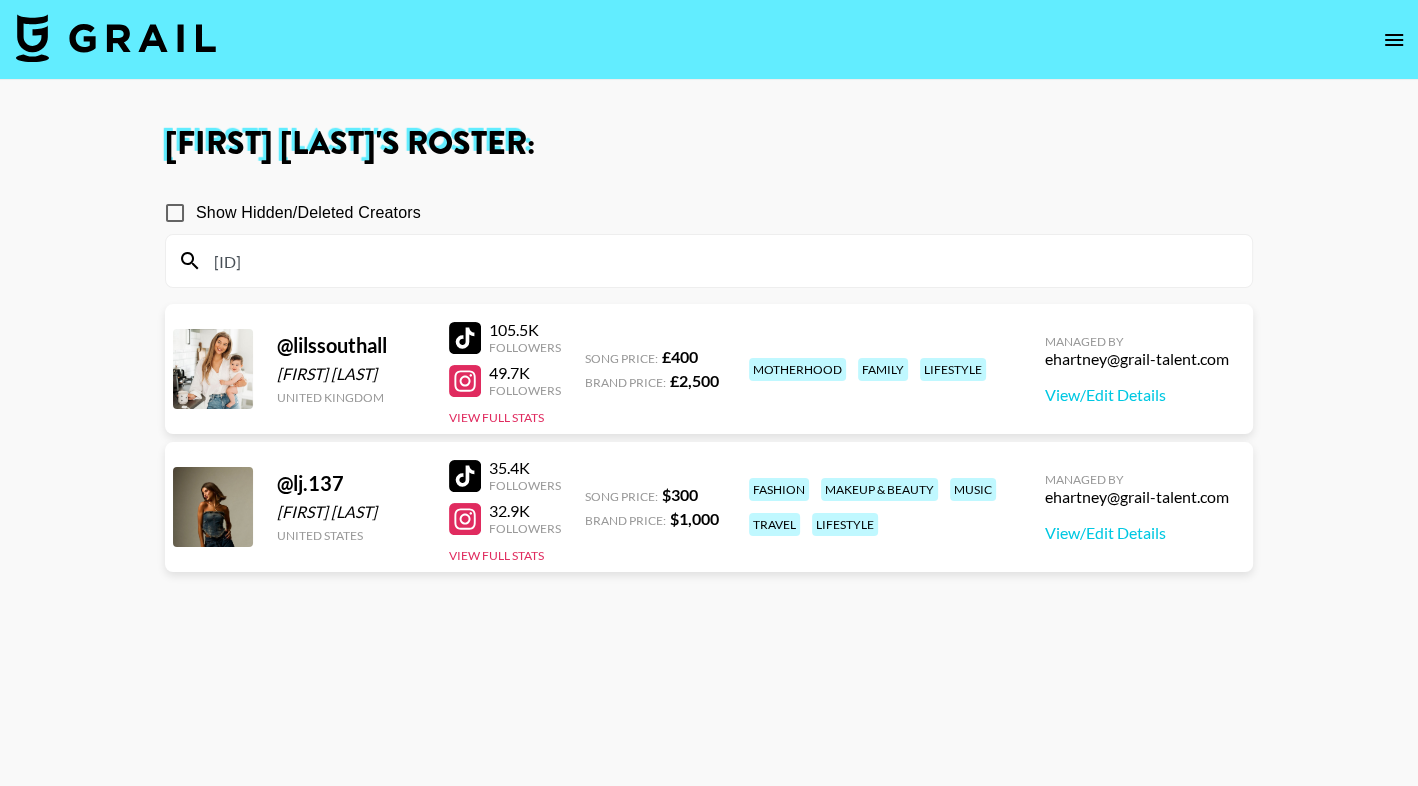 drag, startPoint x: 461, startPoint y: 338, endPoint x: 472, endPoint y: 0, distance: 338.17896 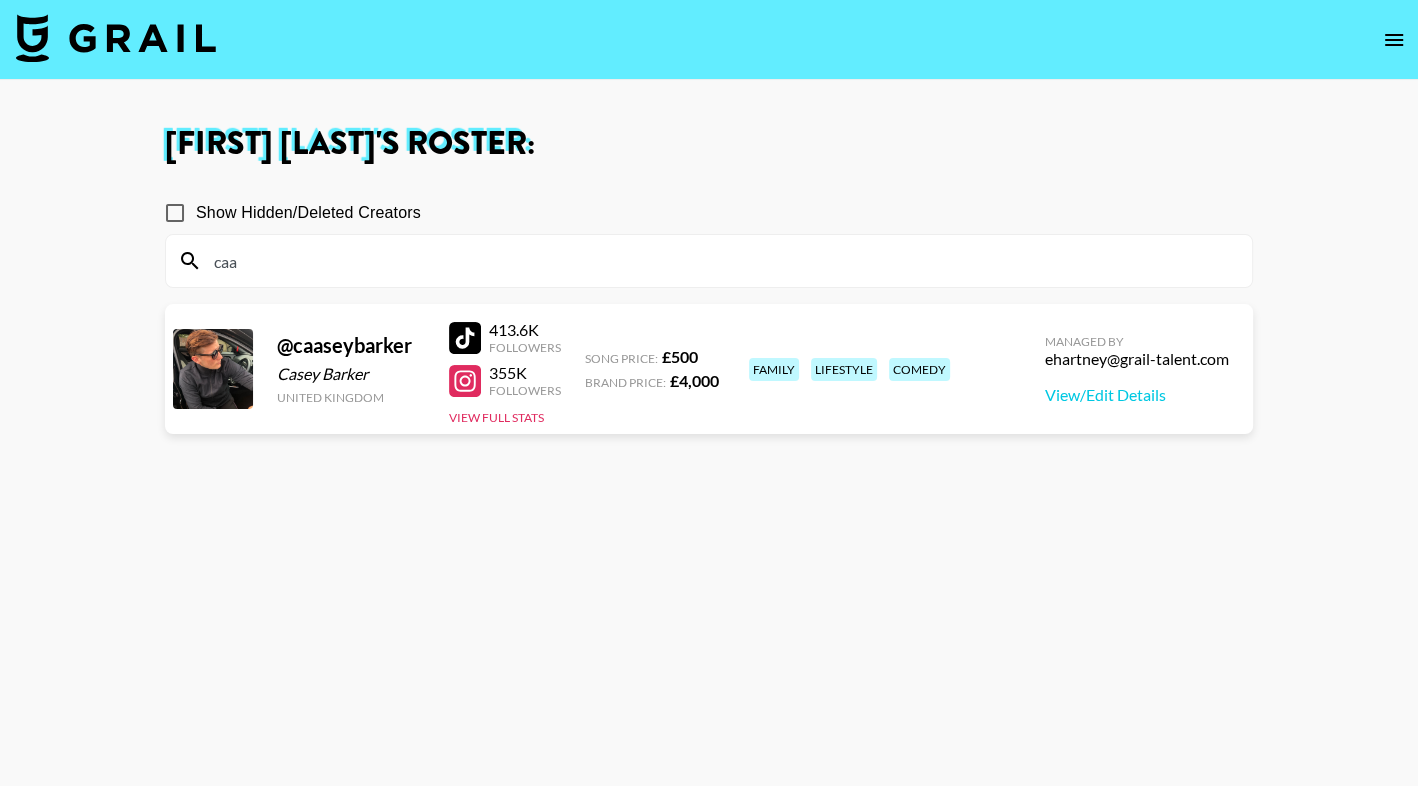 click on "[FIRST] [LAST] 's Roster: Show Hidden/Deleted Creators caa @ caaseybarker Casey Barker United Kingdom 413.6K Followers 355K Followers View Full Stats Song Price: £ 500 Brand Price: £ 4,000 family lifestyle comedy Managed By ehartney@example.com View/Edit Details v 1.7.99 © Grail Talent Terms" at bounding box center (709, 465) 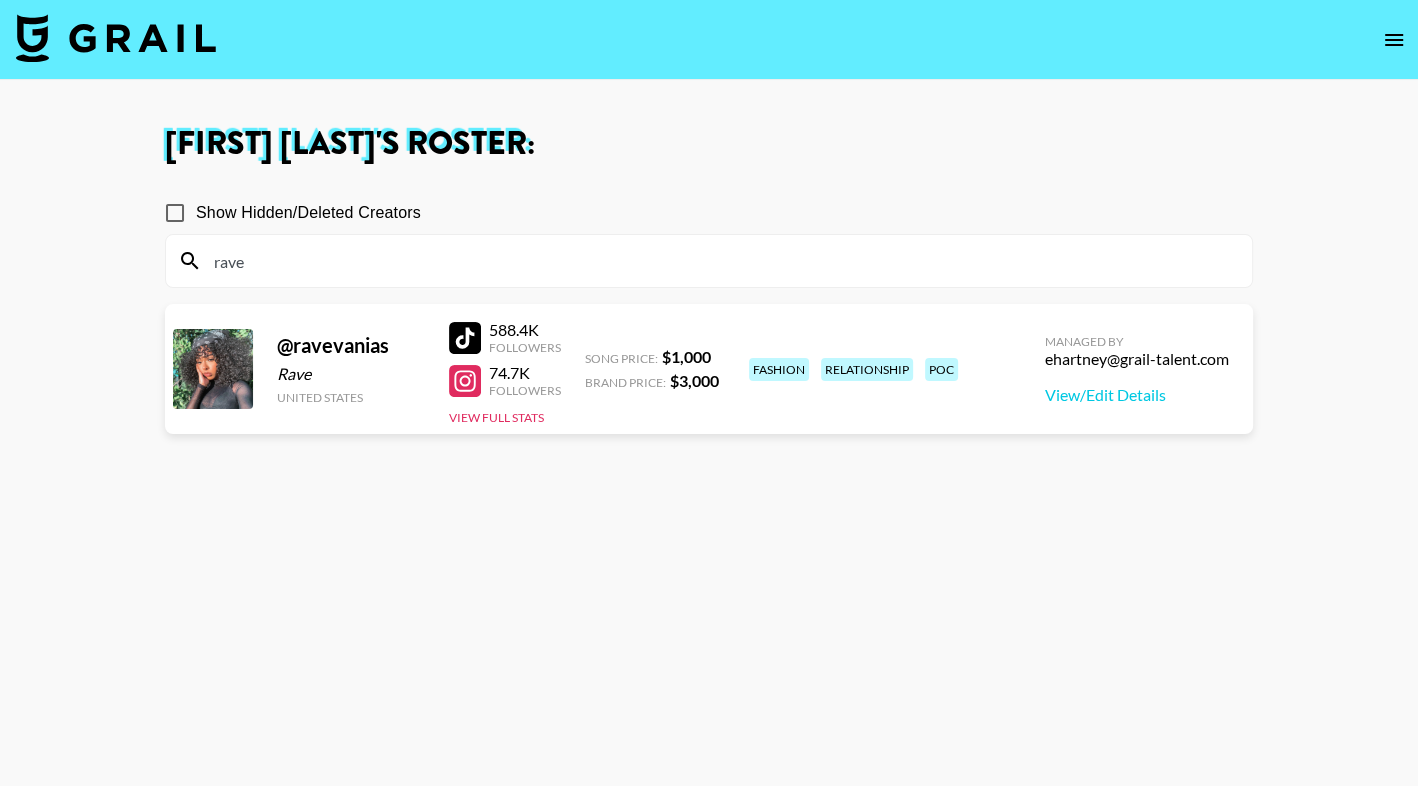 type on "rave" 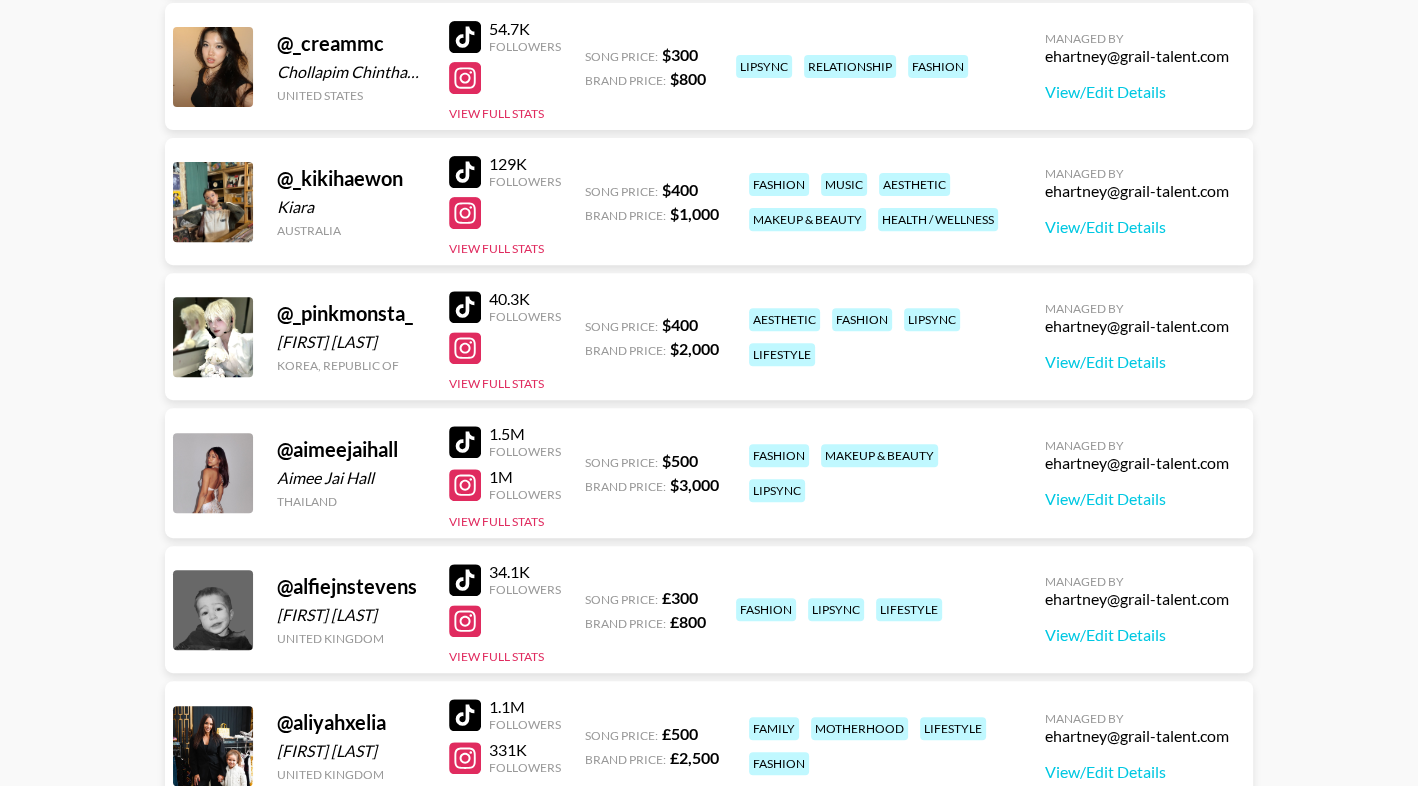 scroll, scrollTop: 573, scrollLeft: 0, axis: vertical 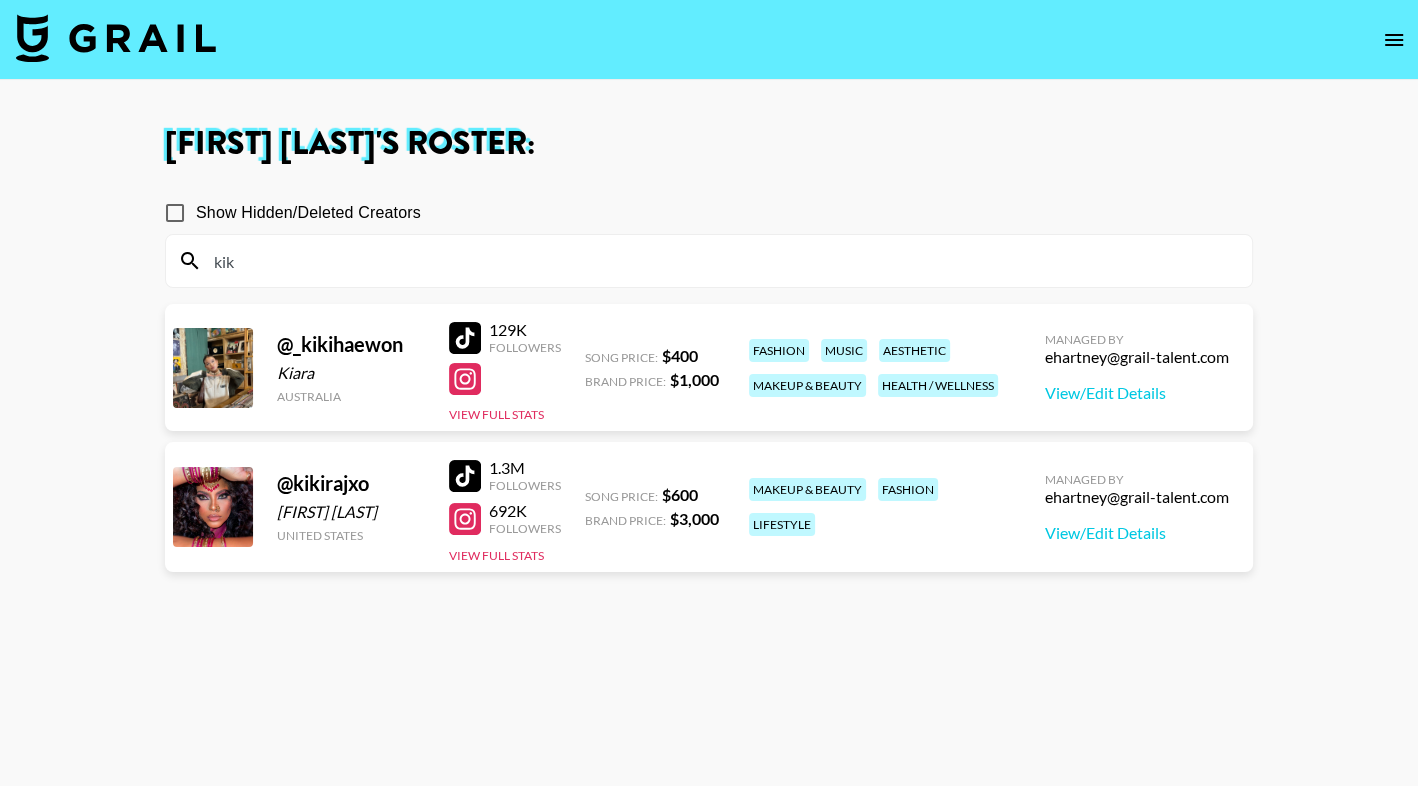 click on "[EMAIL]: [FIRST] [LAST] 's Roster: Show Hidden/Deleted Creators kik @ _kikihaewon [FIRST] [LAST] [COUNTRY] [FOLLOWERS] Followers View Full Stats Song Price: $ 400 Brand Price: $ 1,000 fashion music aesthetic makeup & beauty health / wellness Managed By [EMAIL] View/Edit Details @ [USERNAME] [FIRST] [LAST] [COUNTRY] [FOLLOWERS] Followers [FOLLOWERS] Followers View Full Stats Song Price: $ 600 Brand Price: $ 3,000 makeup & beauty fashion lifestyle Managed By [EMAIL] View/Edit Details" at bounding box center (709, 465) 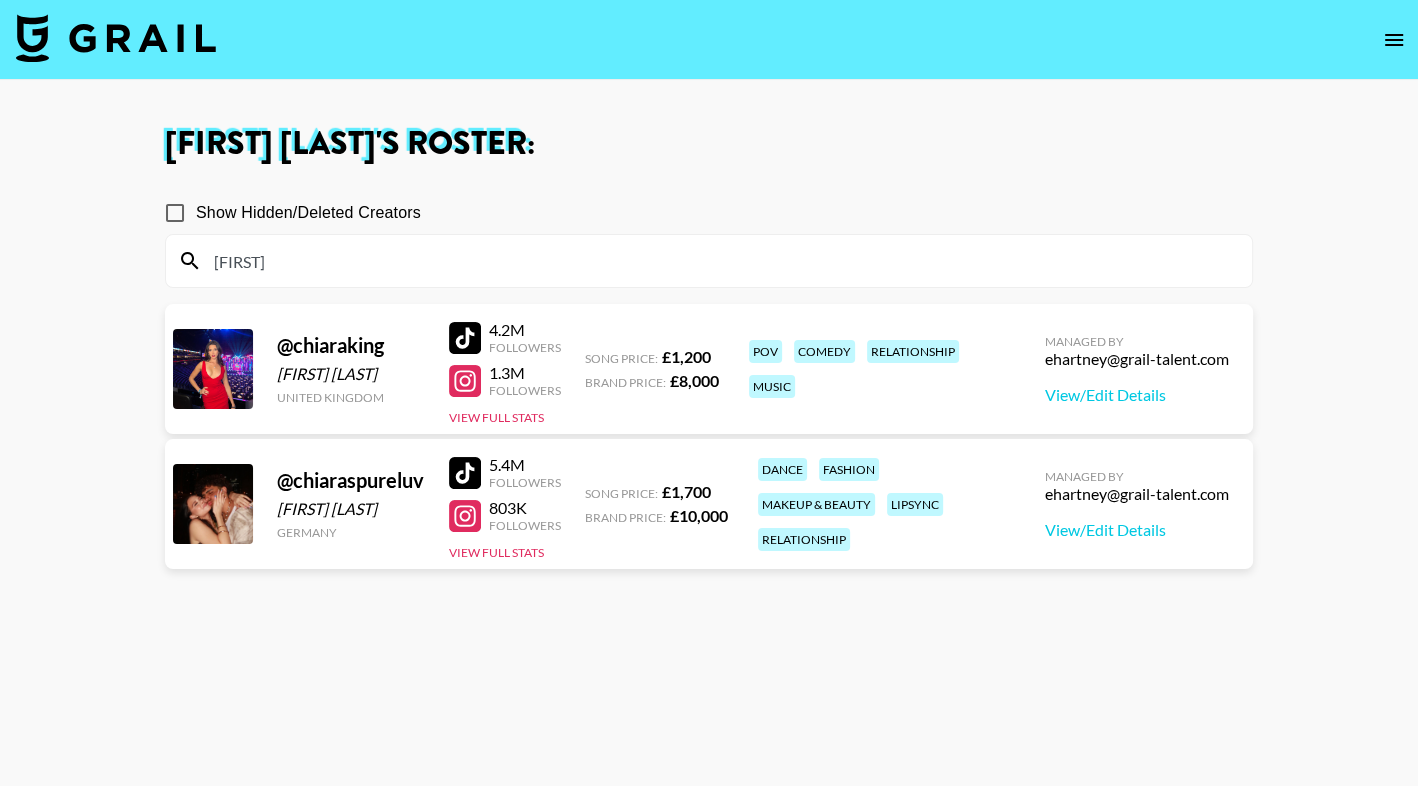 type on "[FIRST]" 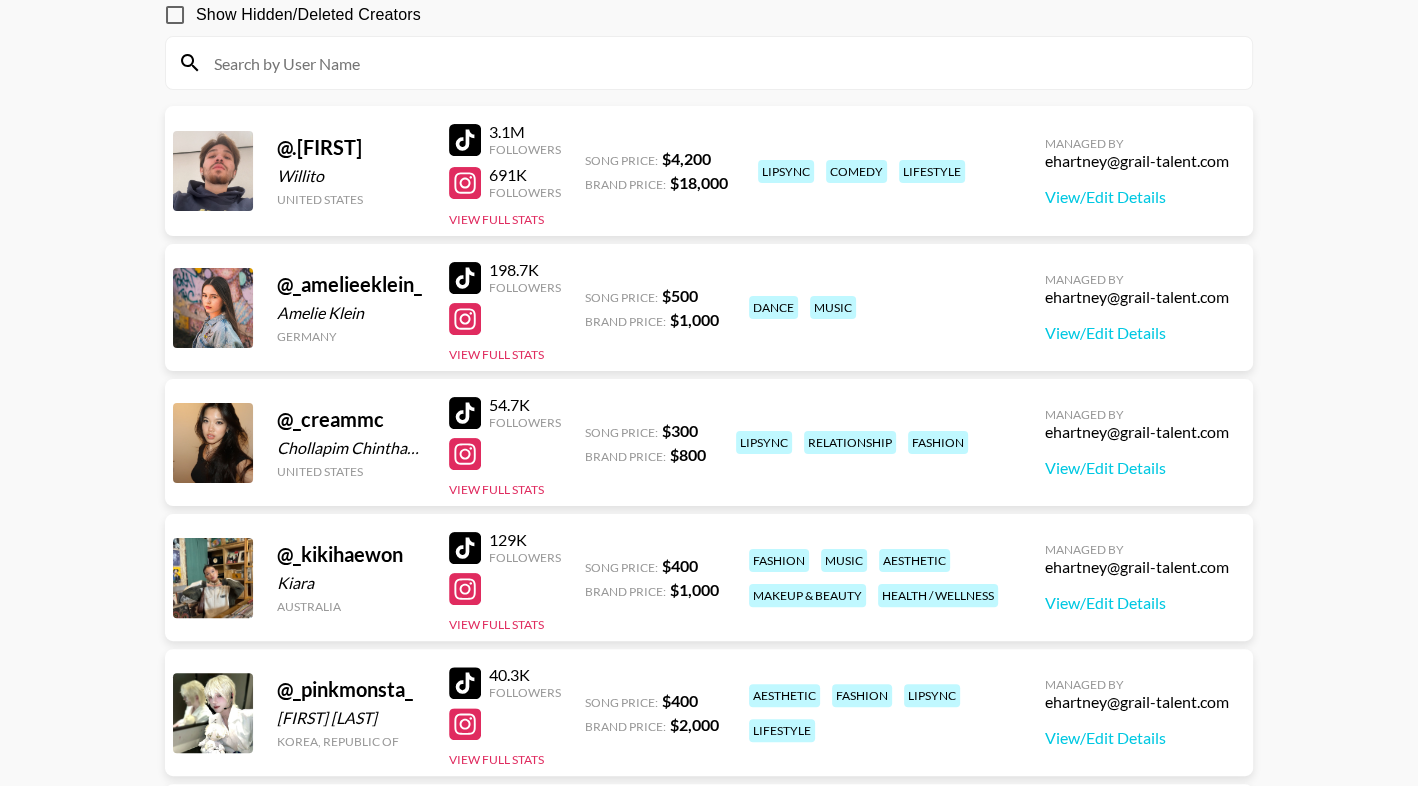 scroll, scrollTop: 192, scrollLeft: 0, axis: vertical 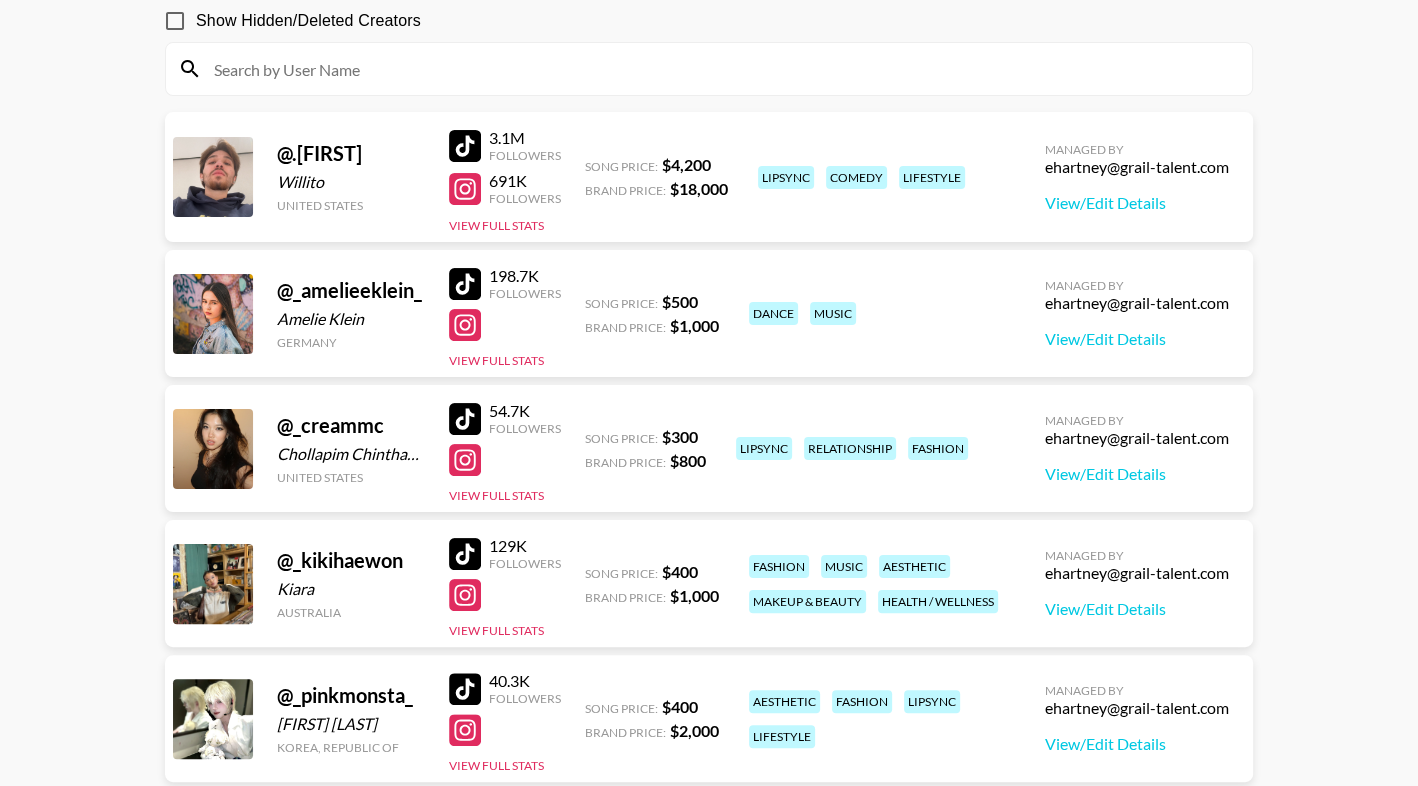 click at bounding box center (465, 284) 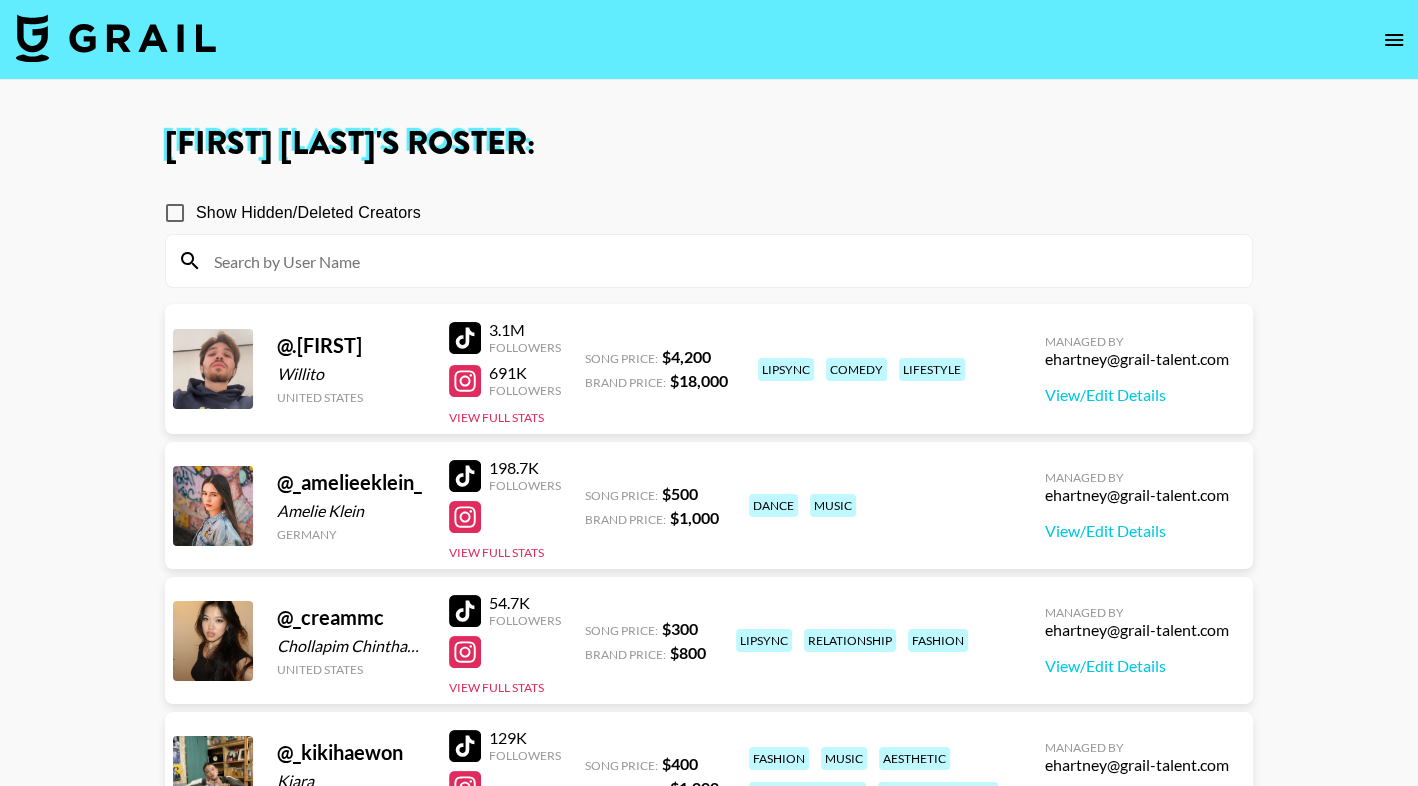 click at bounding box center [1394, 40] 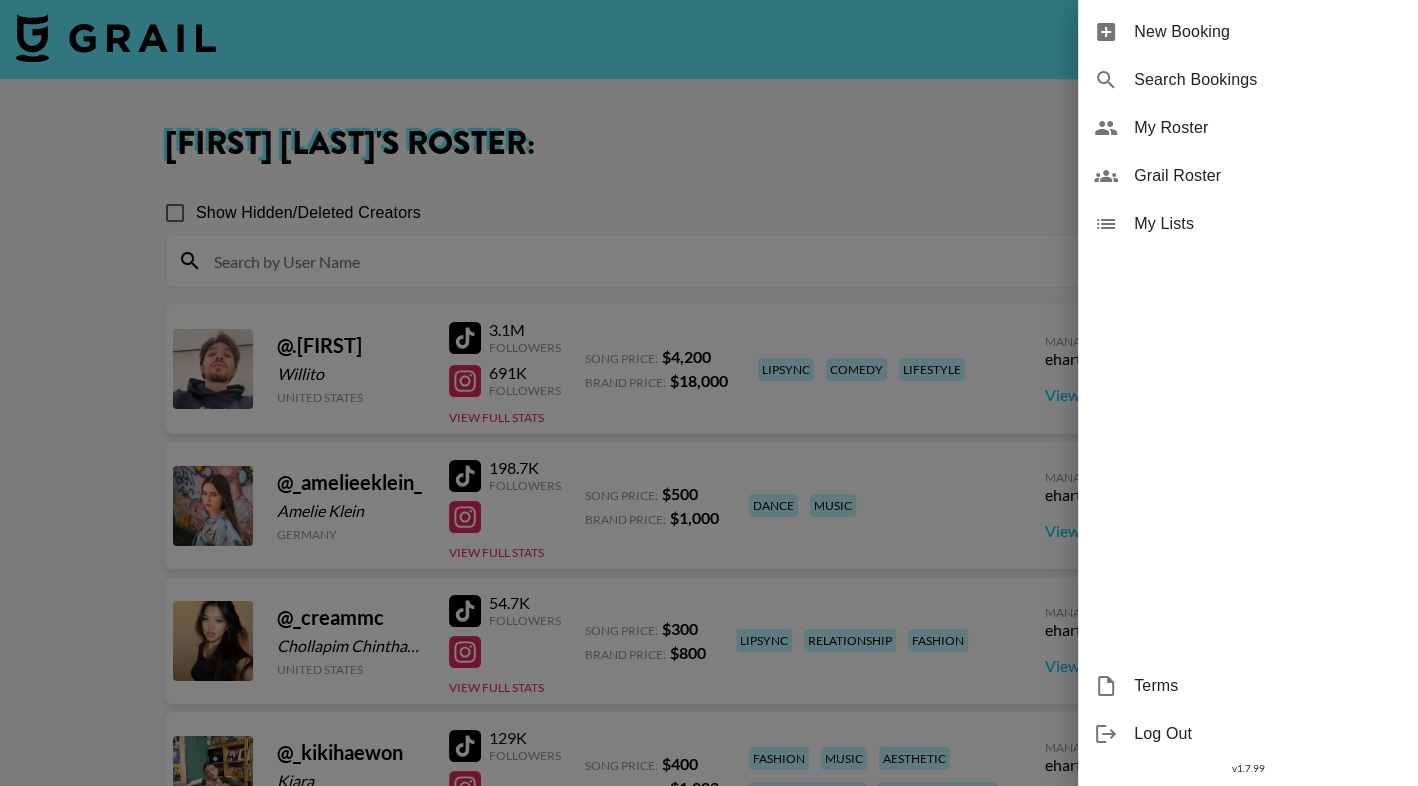 click 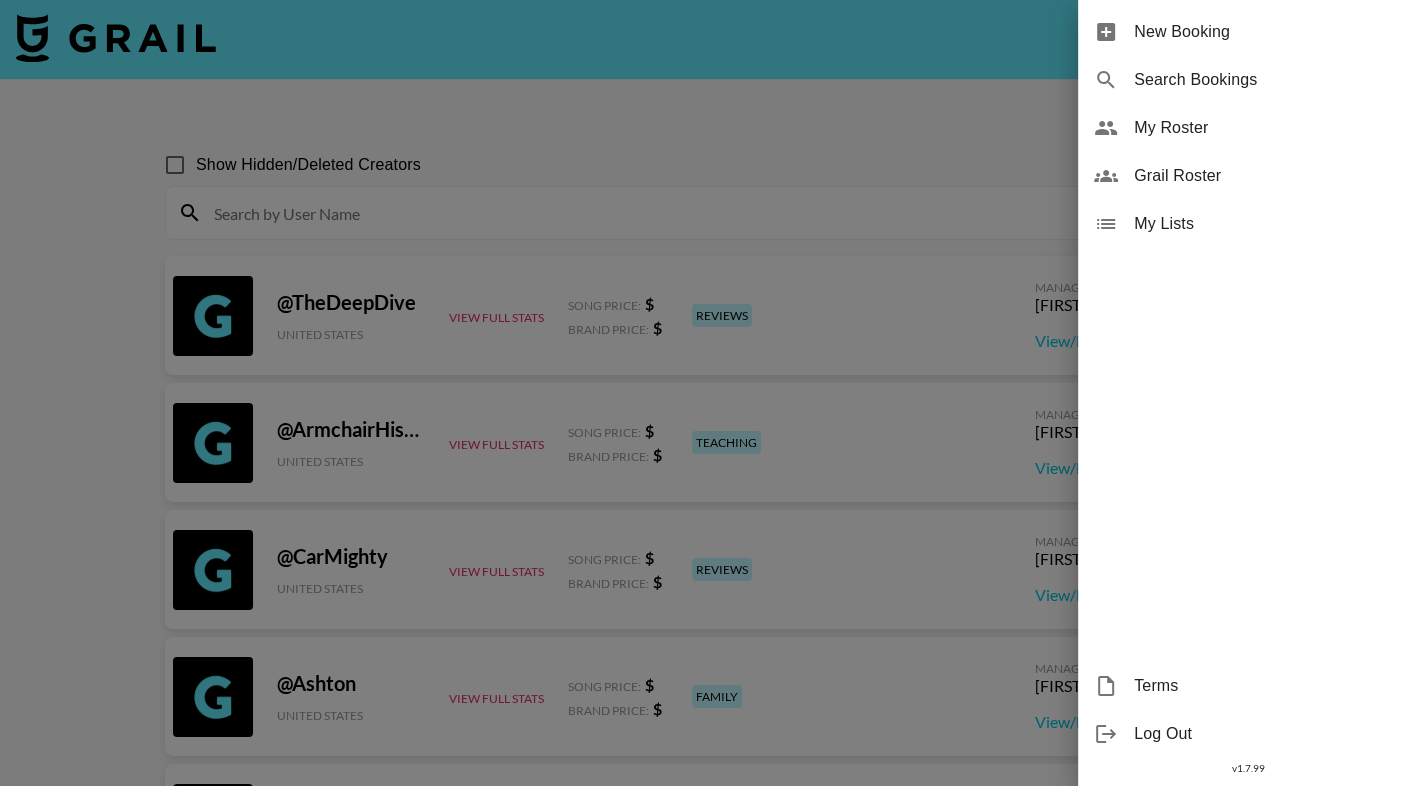 click at bounding box center (709, 393) 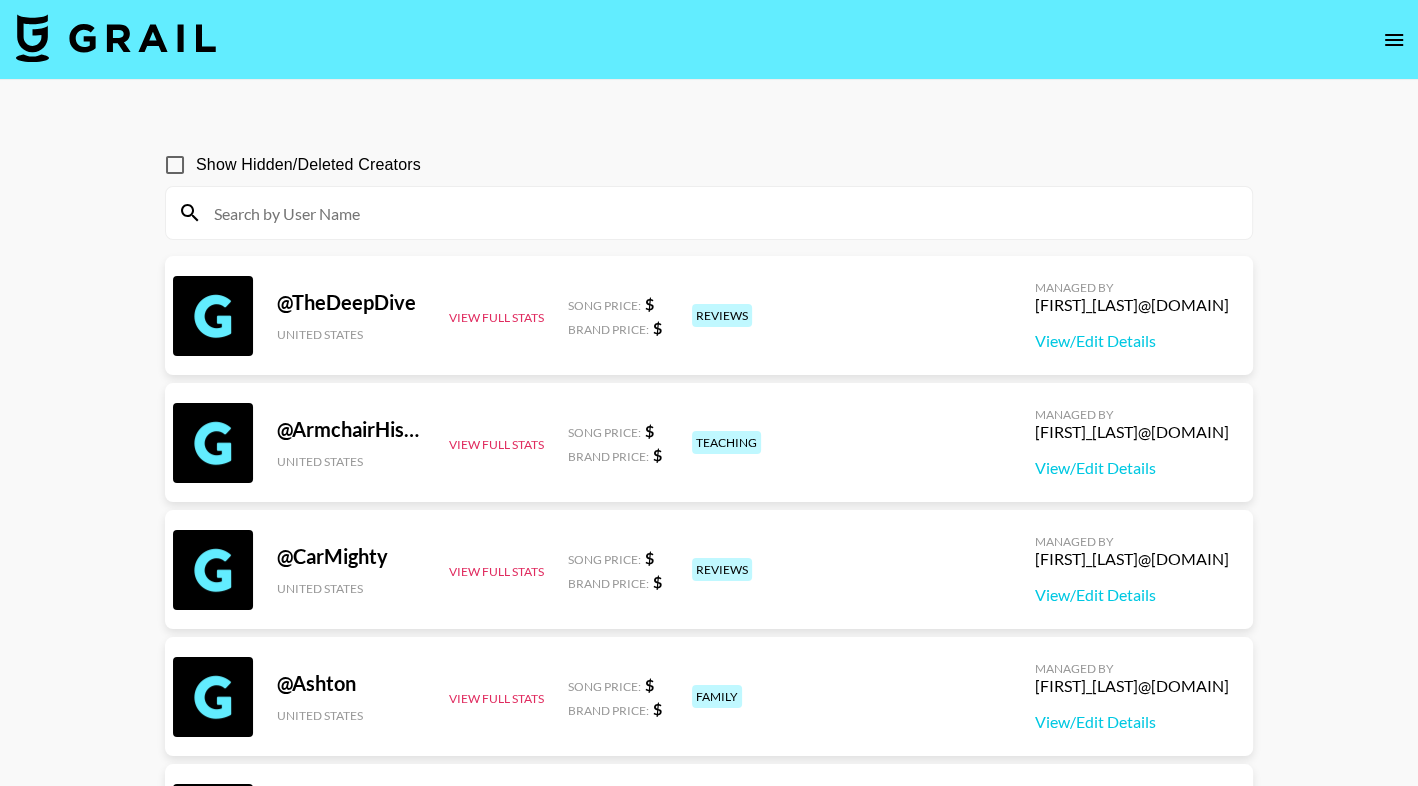click at bounding box center (721, 213) 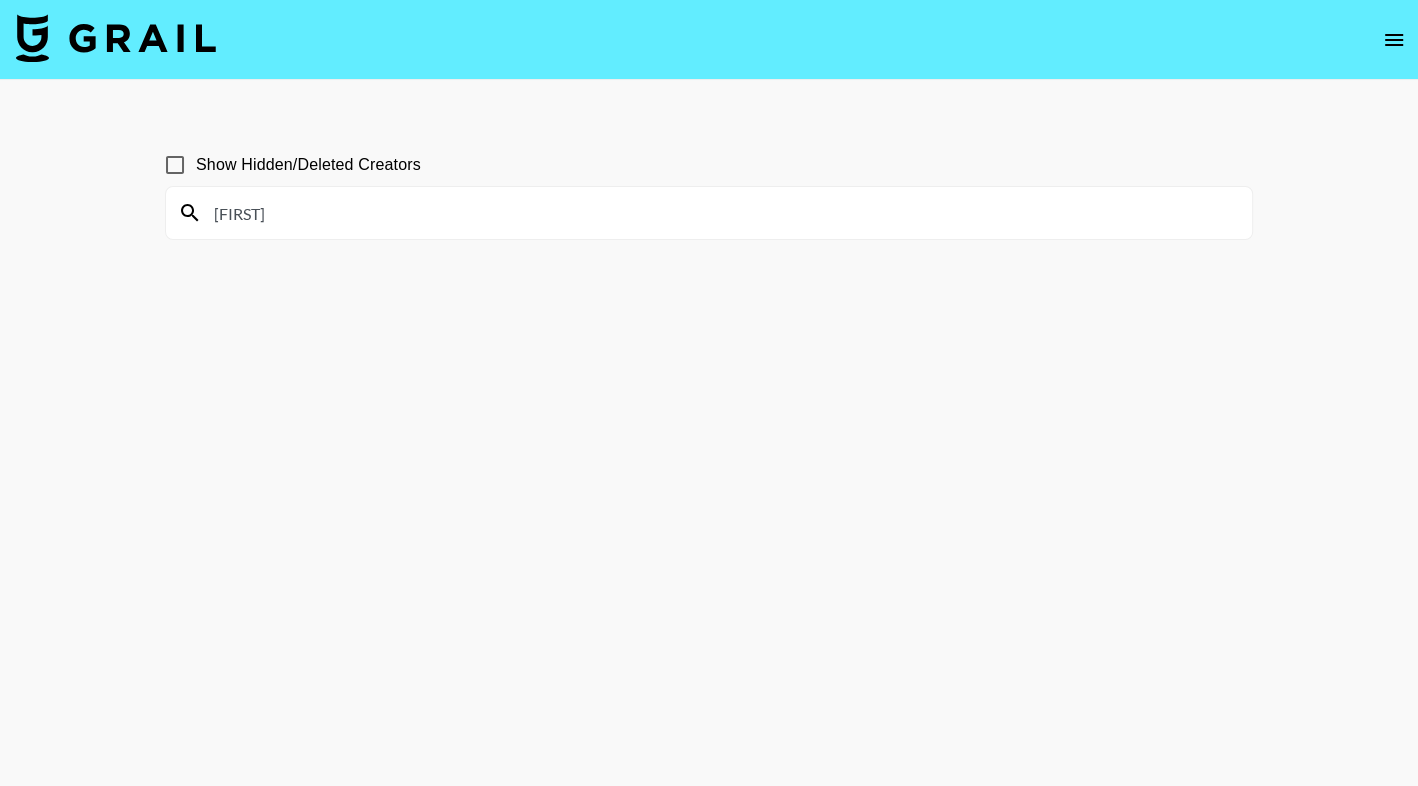 drag, startPoint x: 294, startPoint y: 201, endPoint x: 164, endPoint y: 199, distance: 130.01538 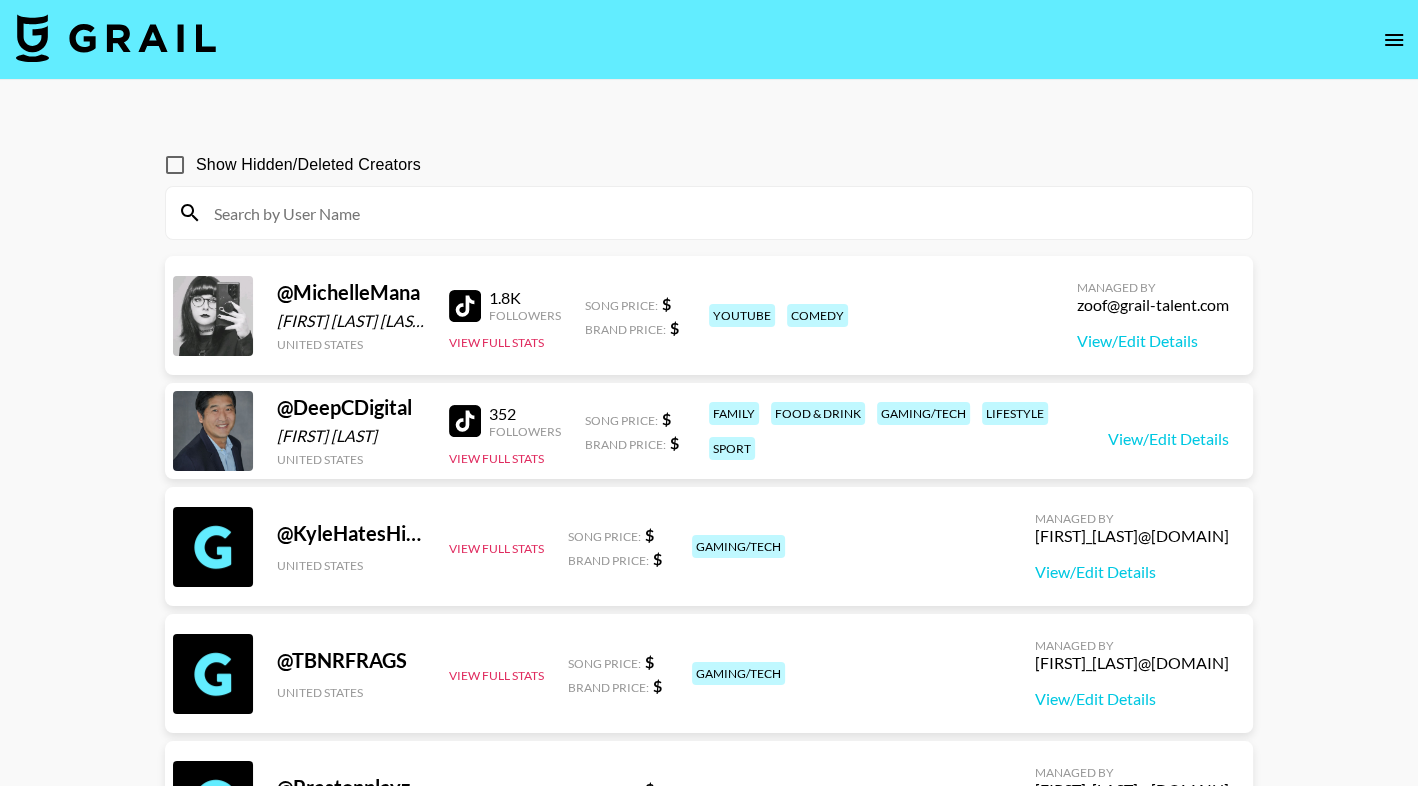 type 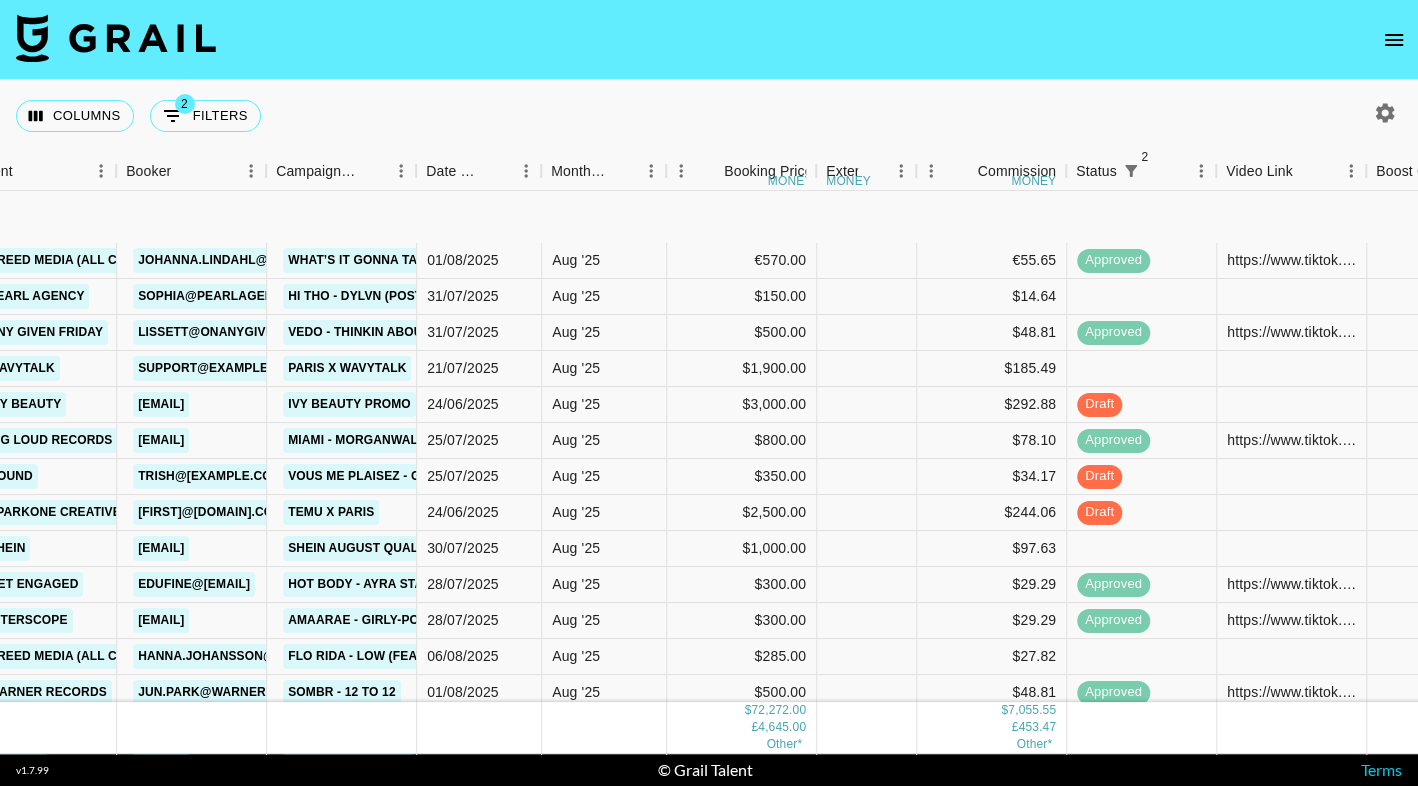 scroll, scrollTop: 131, scrollLeft: 698, axis: both 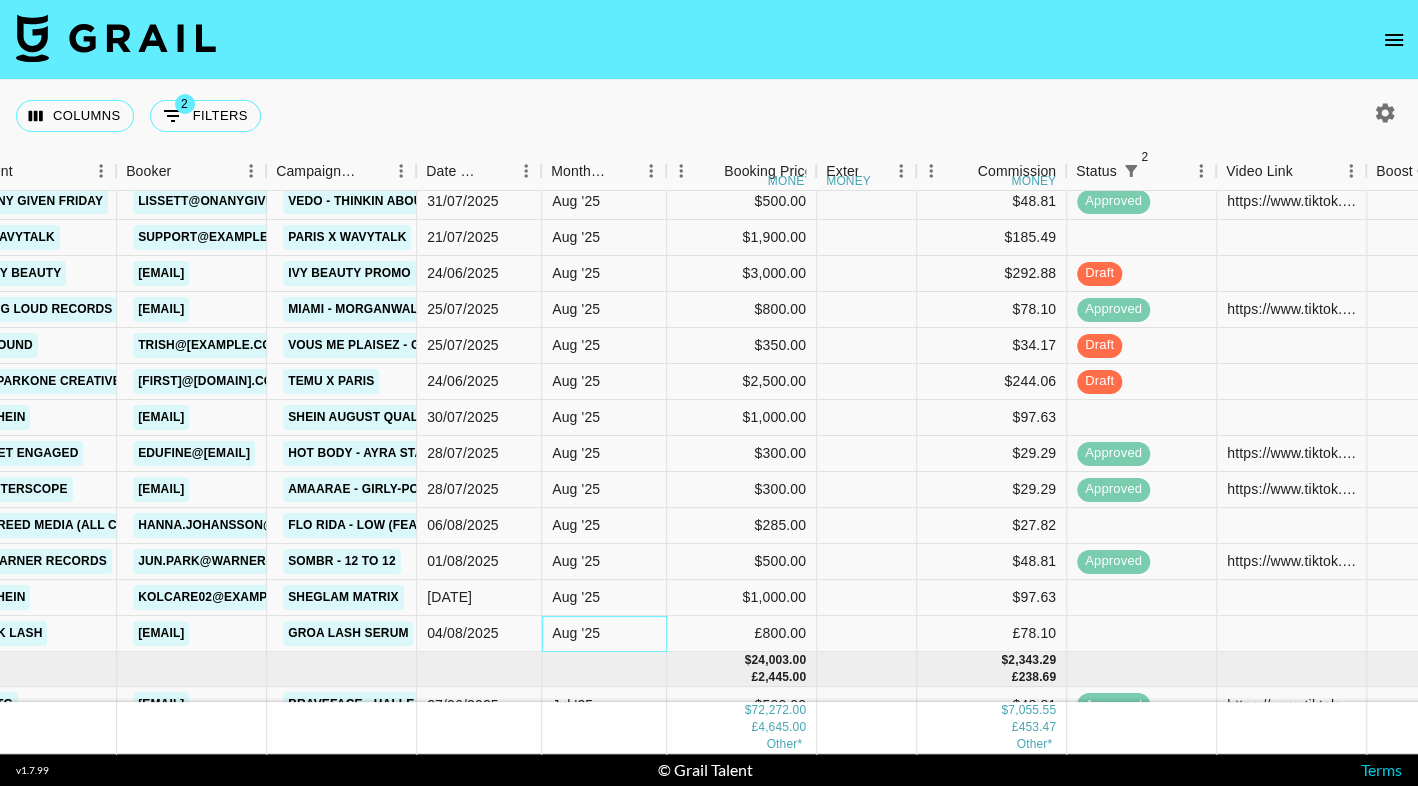 click on "Aug '25" at bounding box center [576, 633] 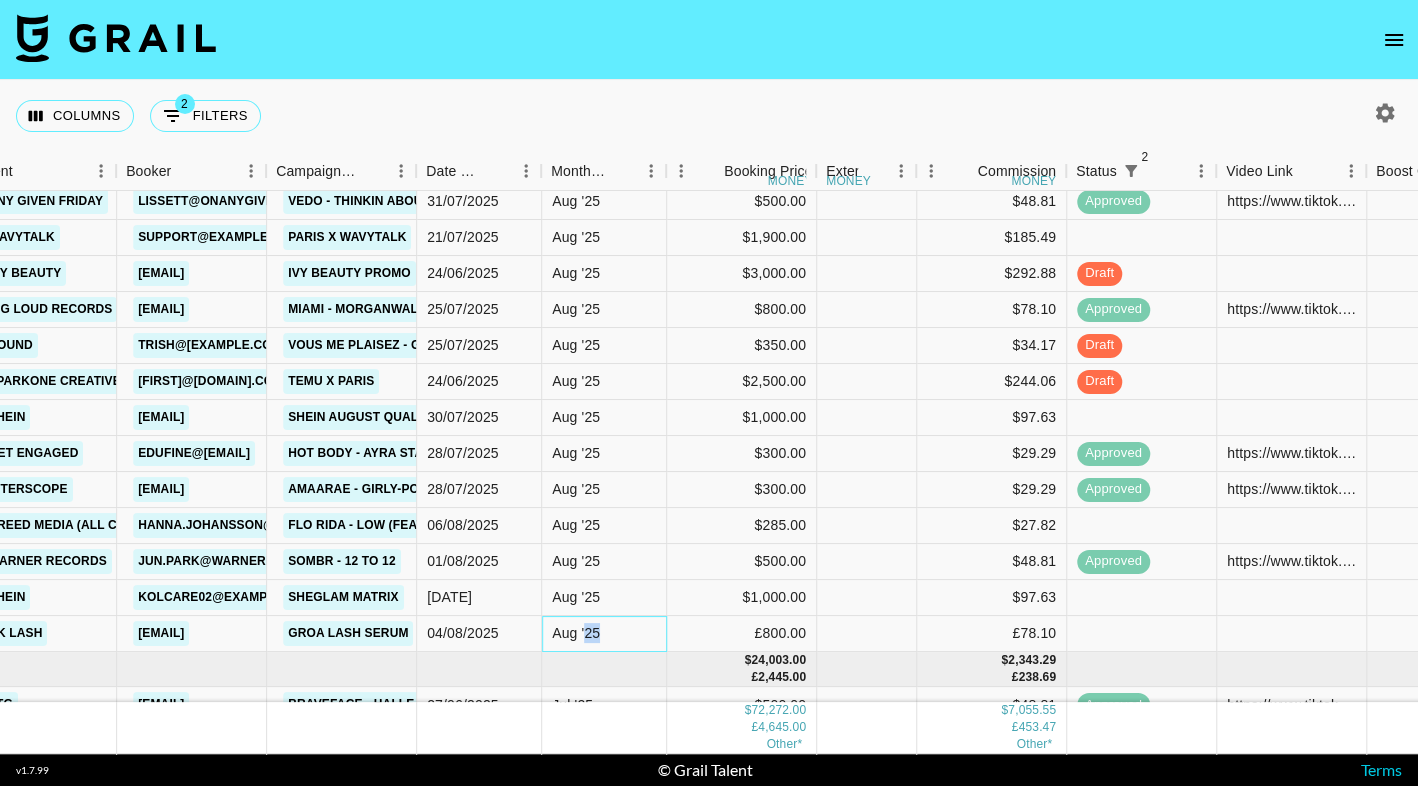 click on "Aug '25" at bounding box center (576, 633) 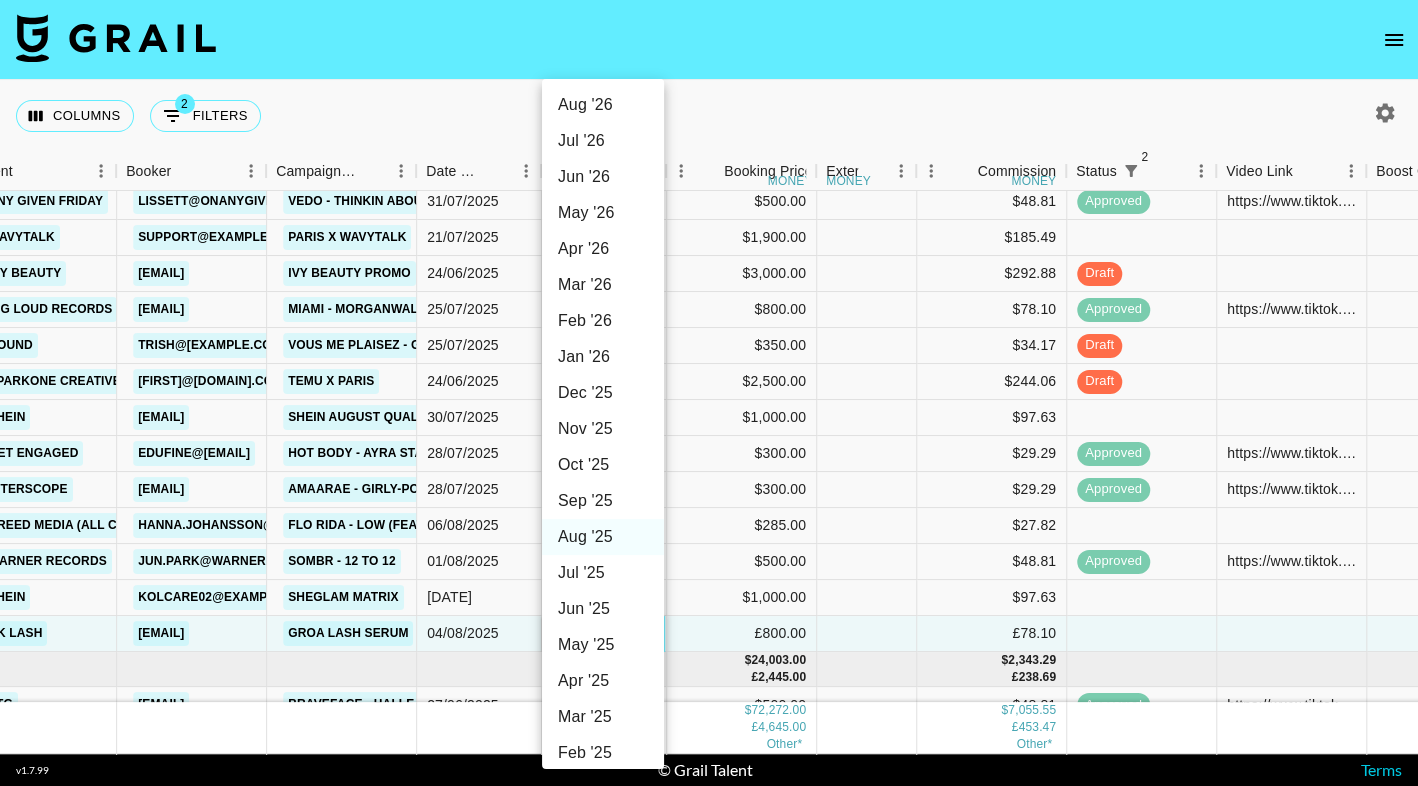 click on "Sep '25" at bounding box center [603, 501] 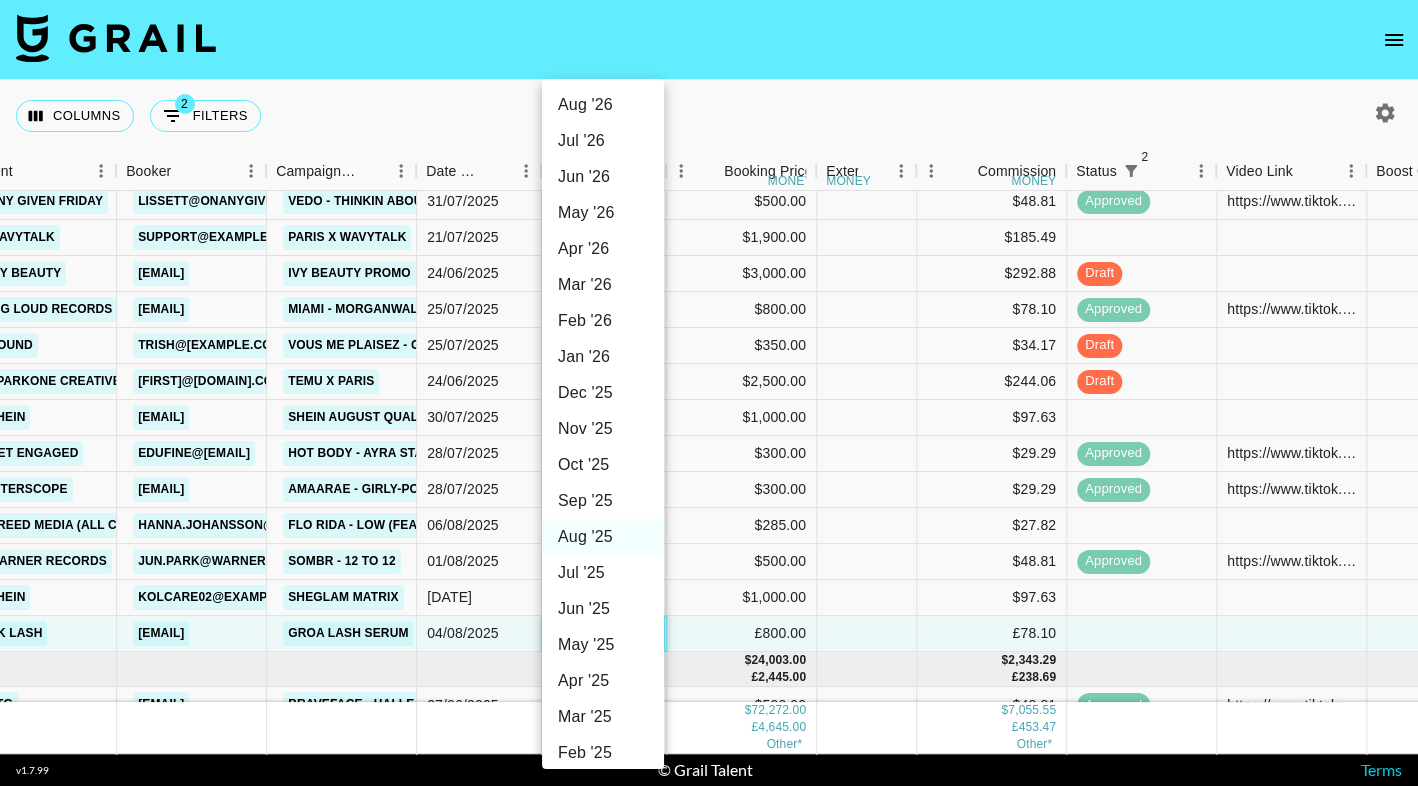type on "Sep '25" 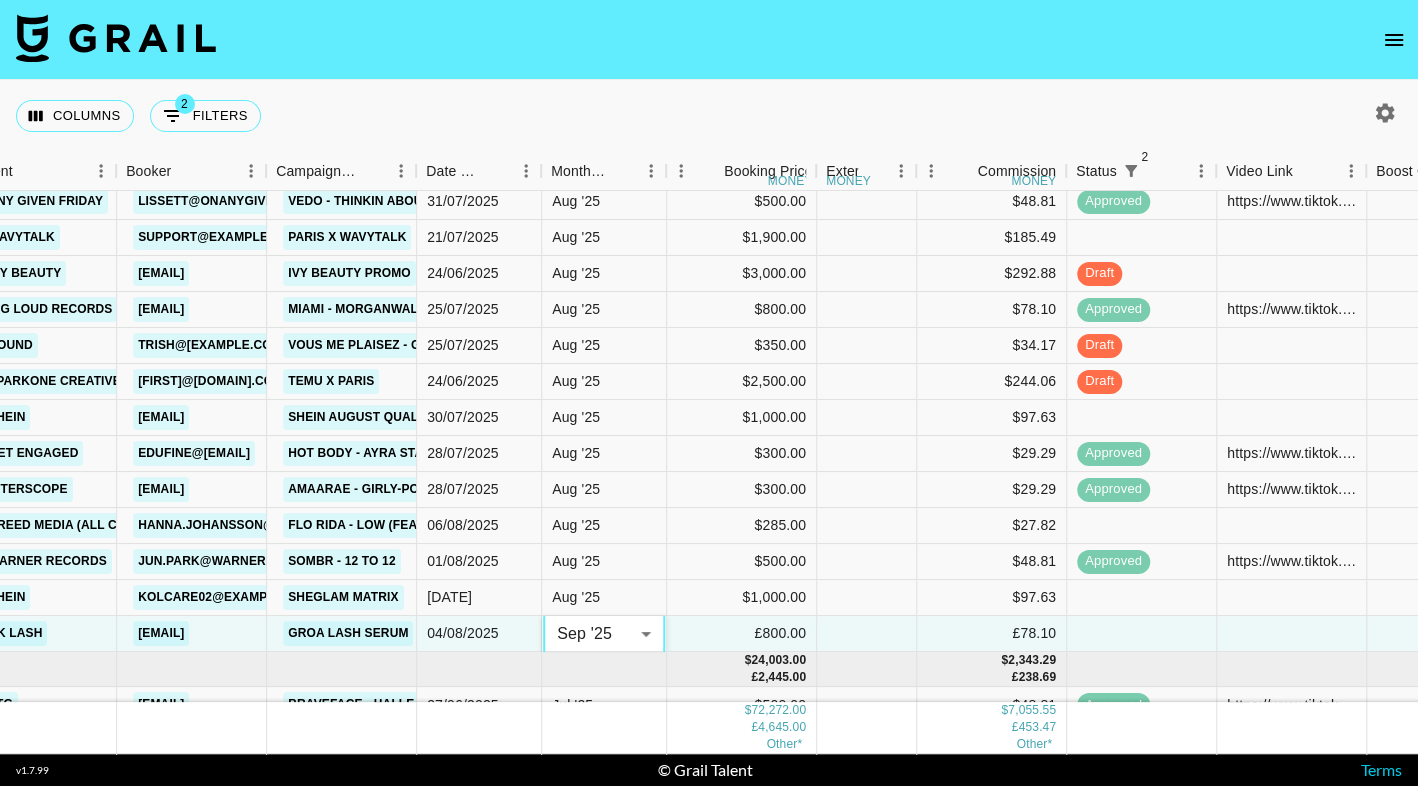 click on "Columns 2 Filters + Booking" at bounding box center [709, 116] 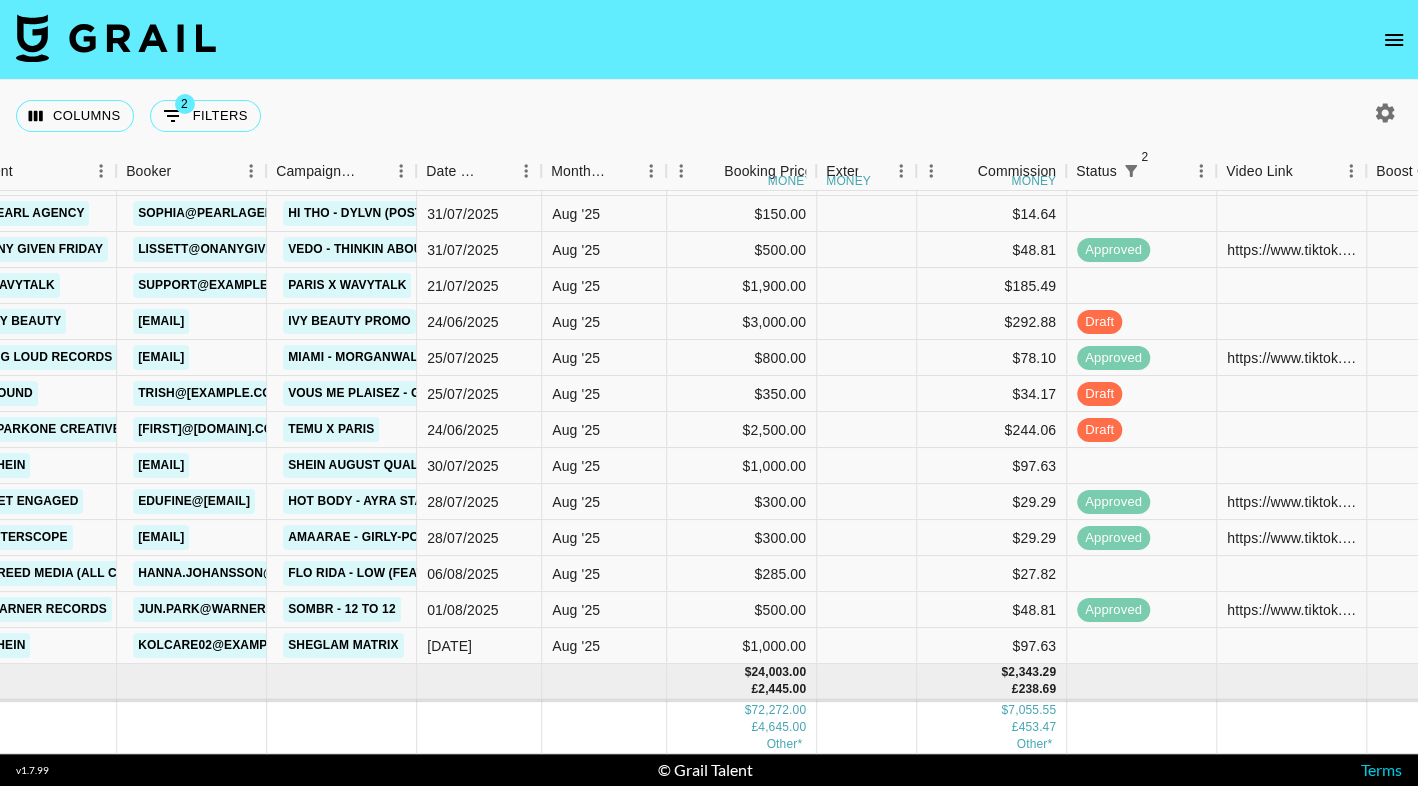 scroll, scrollTop: 0, scrollLeft: 698, axis: horizontal 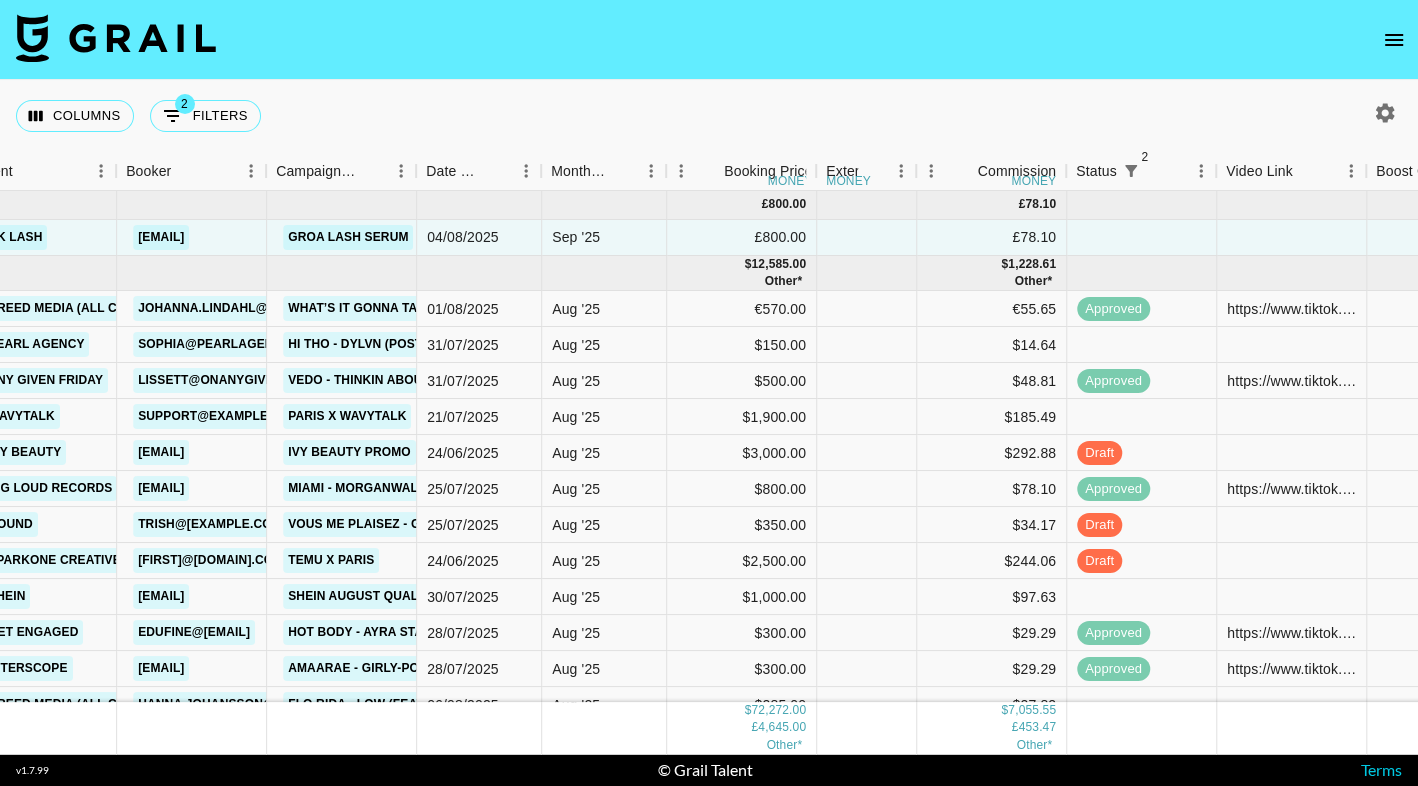 click on "Columns 2 Filters + Booking" at bounding box center (709, 116) 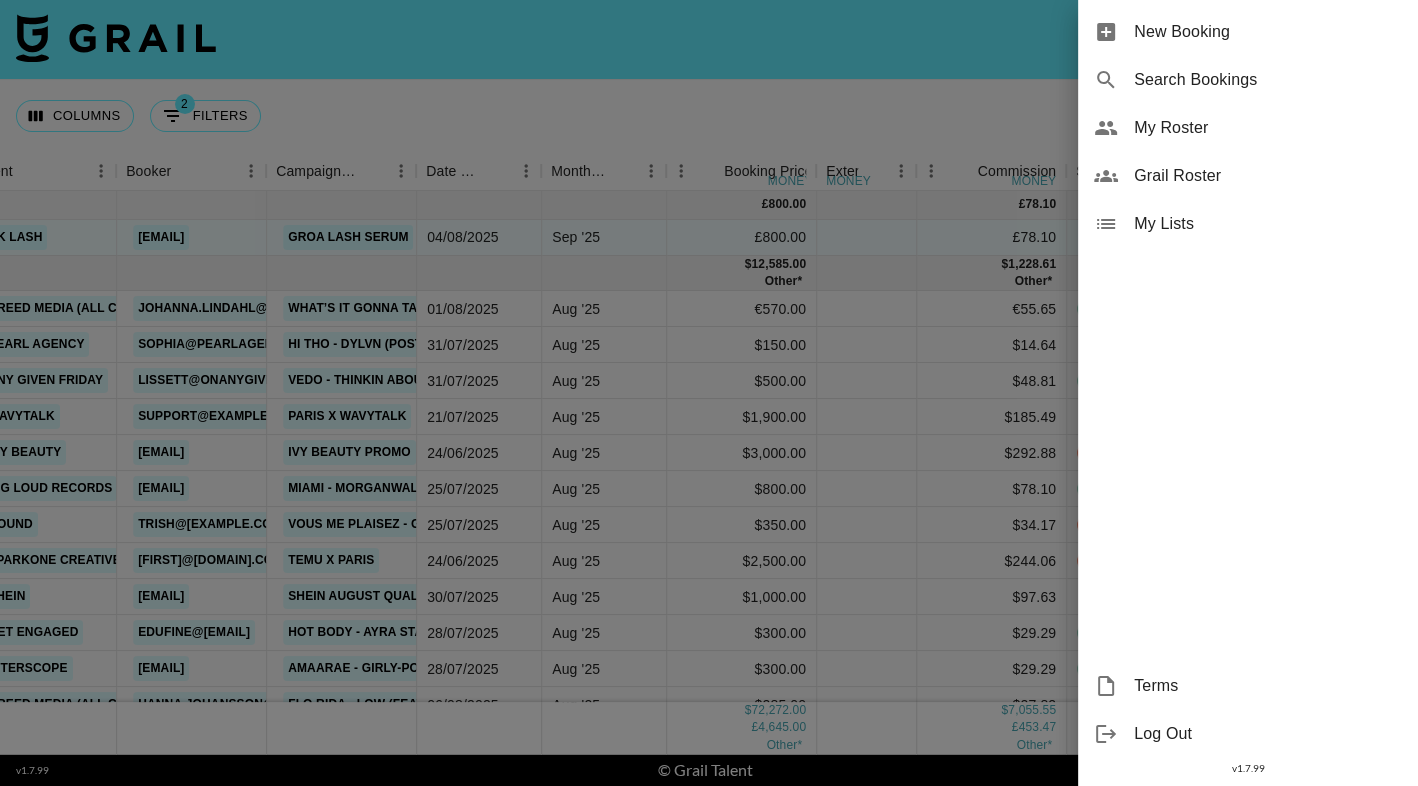 click on "New Booking" at bounding box center [1268, 32] 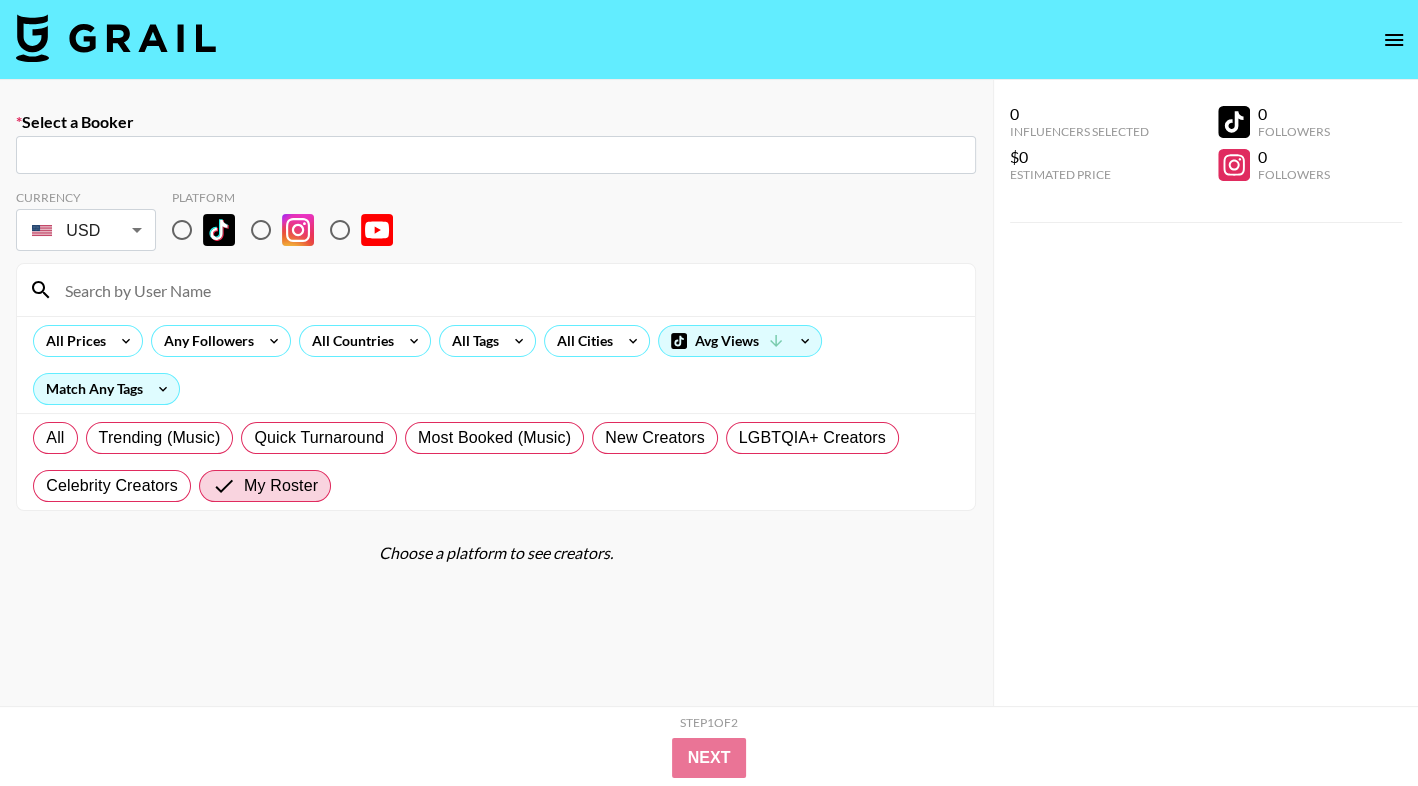 click at bounding box center [496, 155] 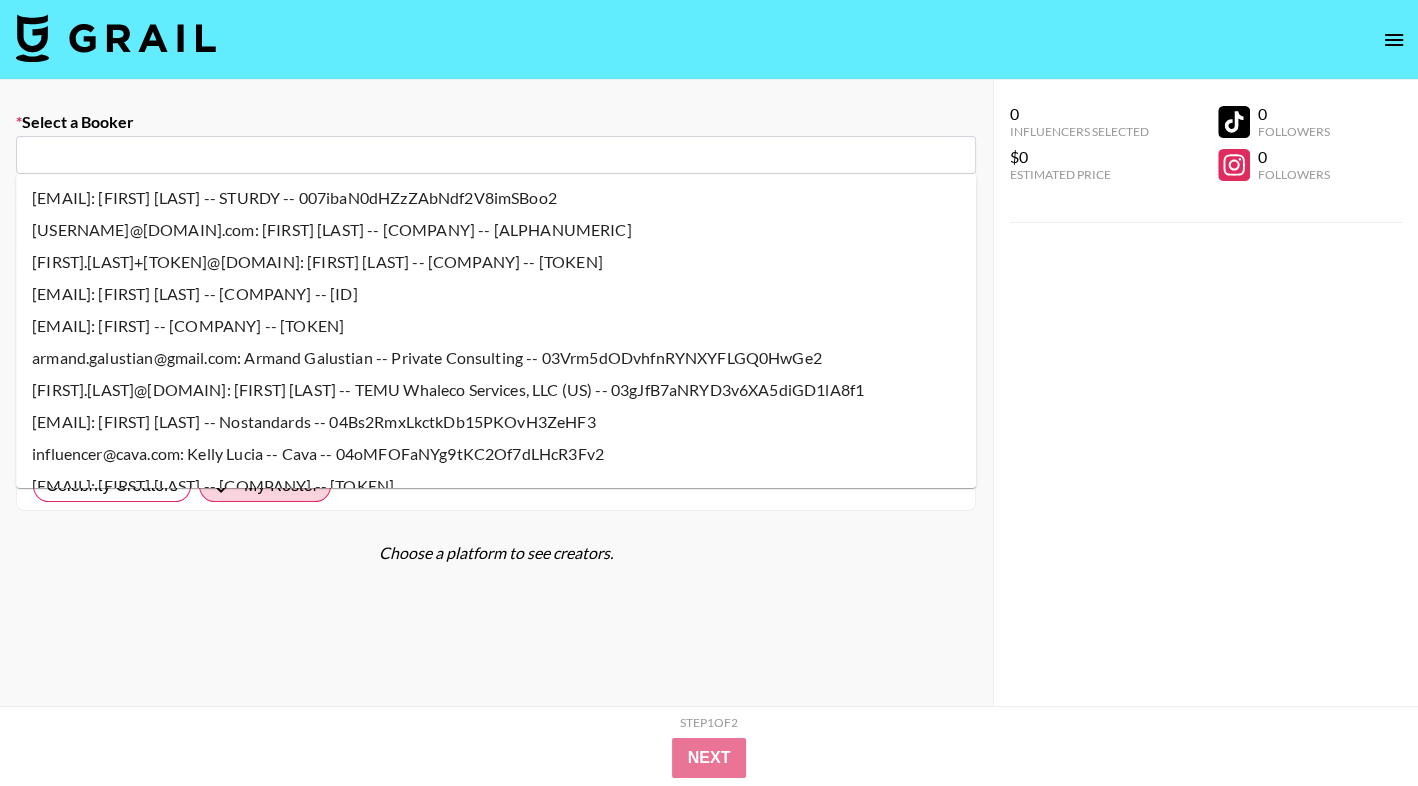 paste on "laura.pomilia@[EXAMPLE.COM]" 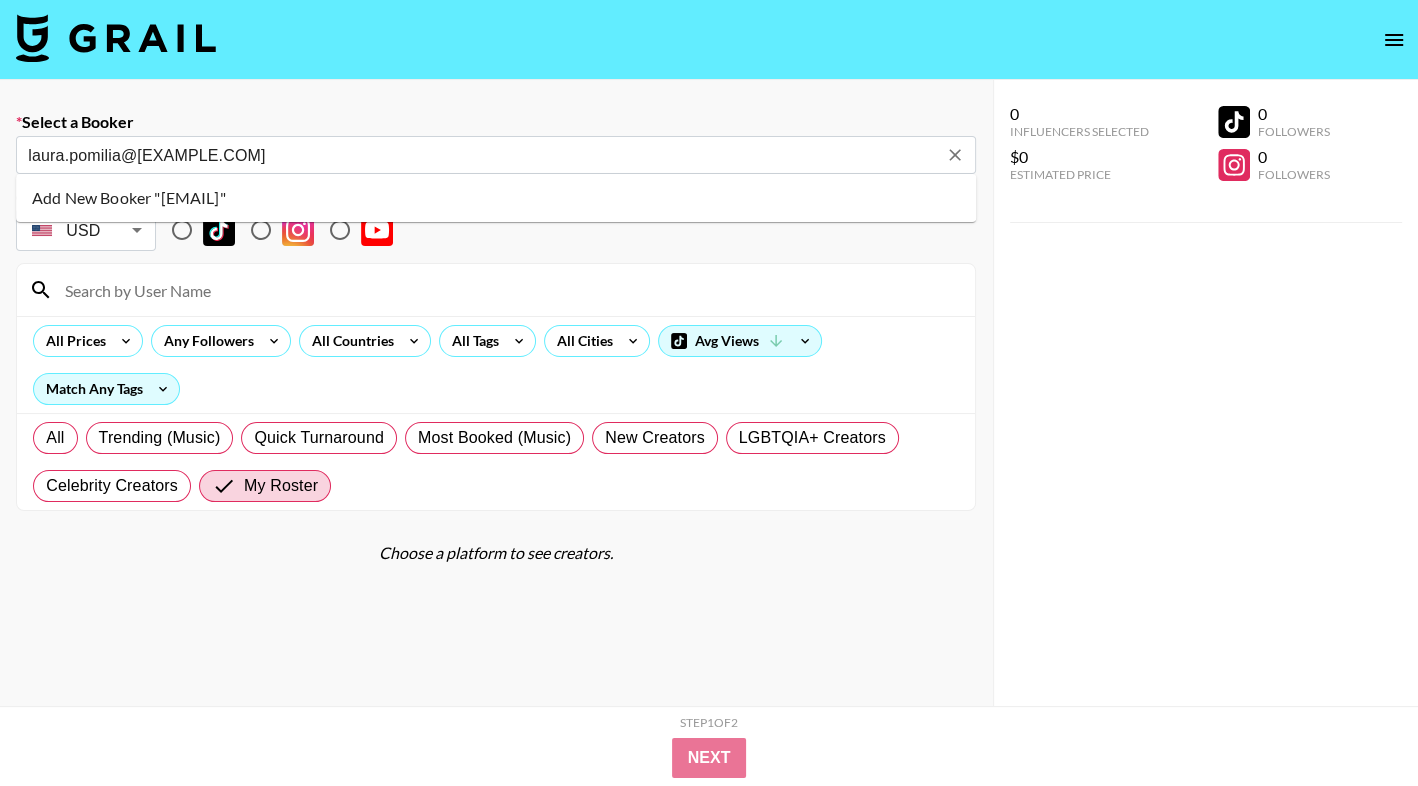 click on "Add New Booker "[EMAIL]"" at bounding box center [496, 198] 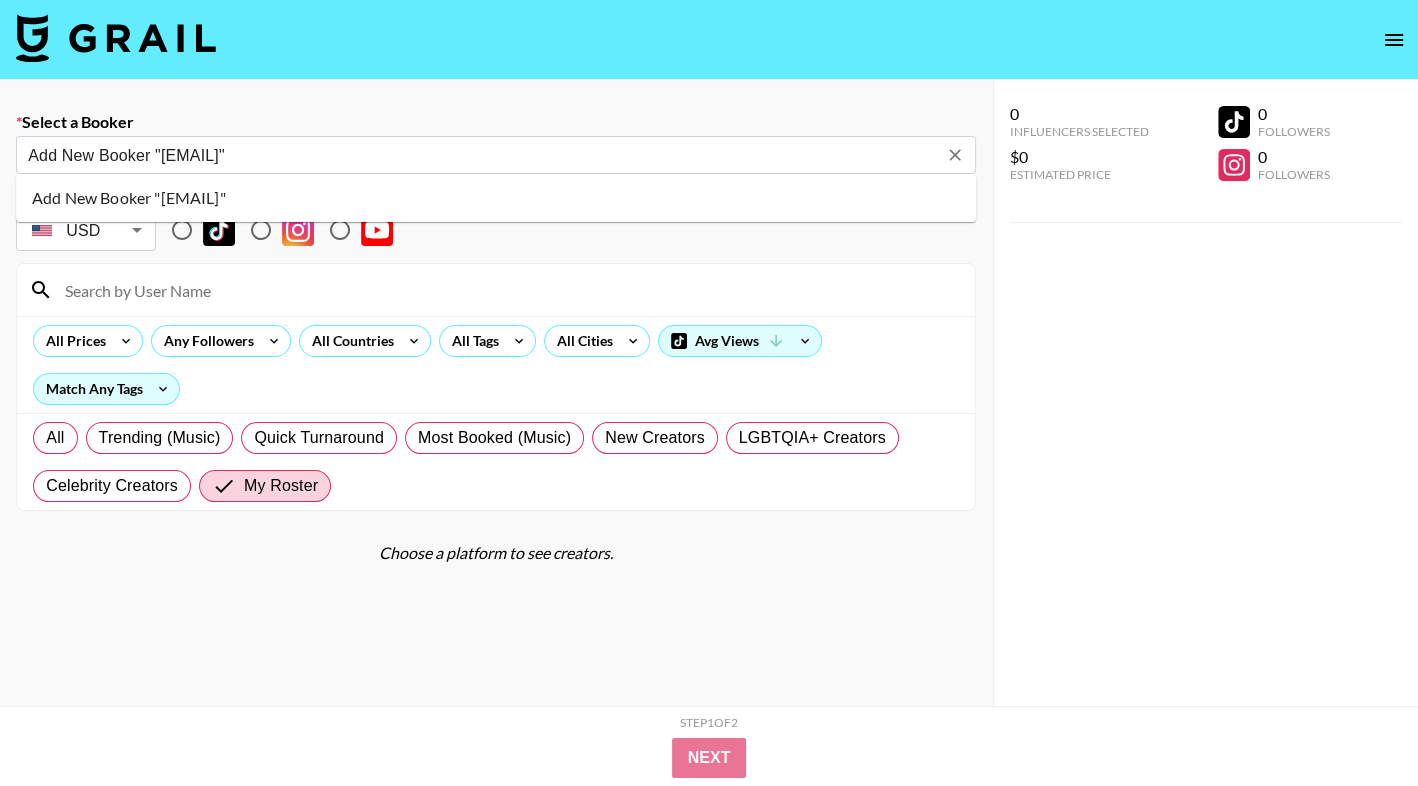 type 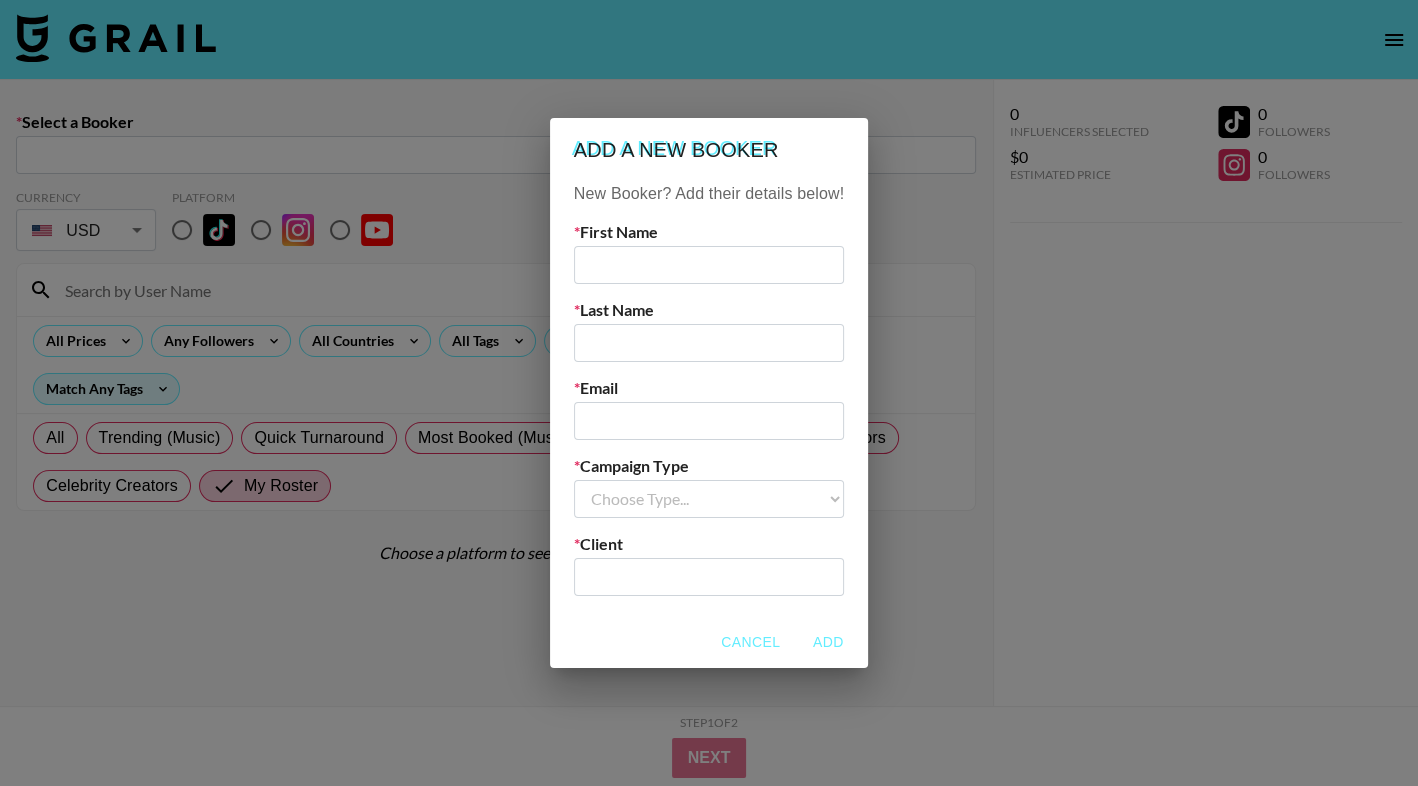 click at bounding box center [709, 265] 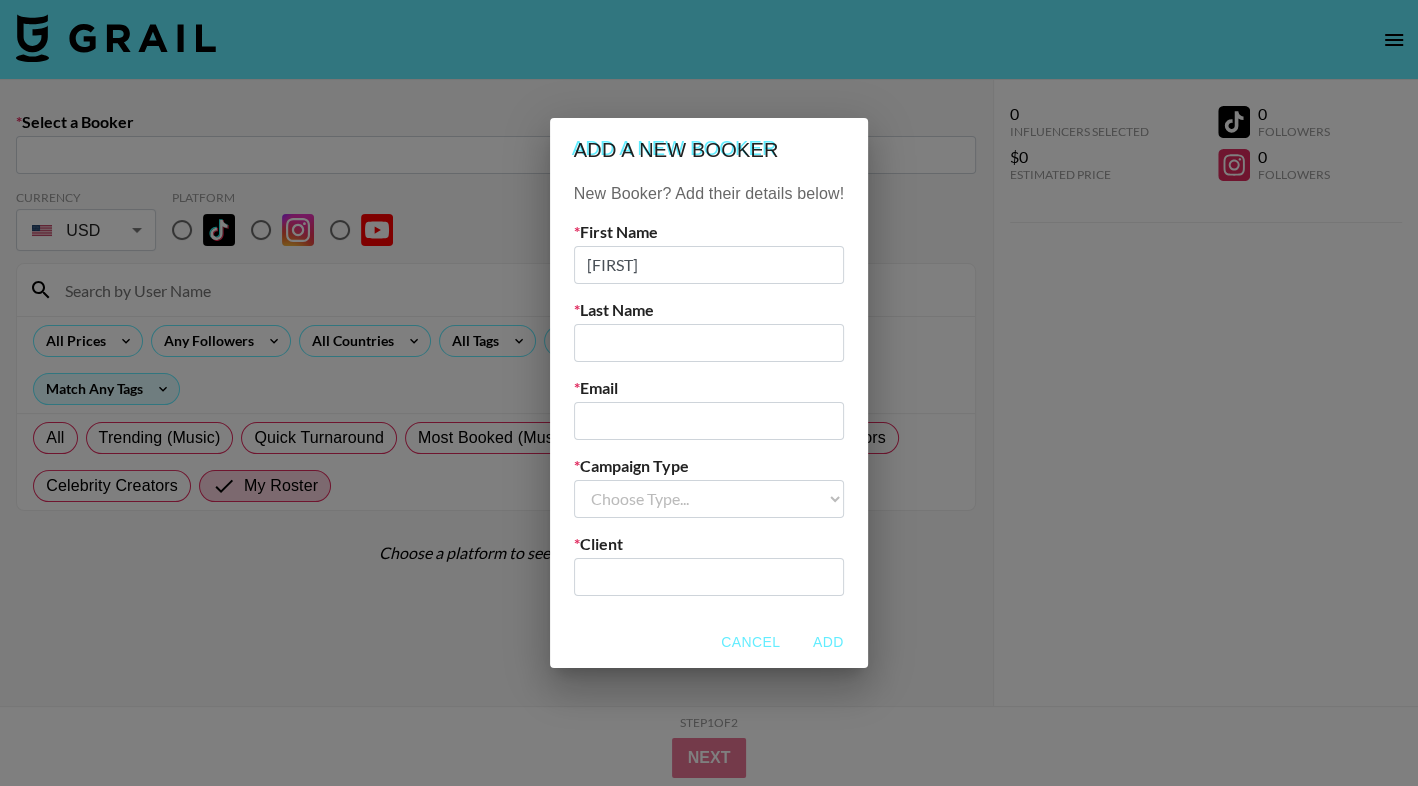 type on "[FIRST]" 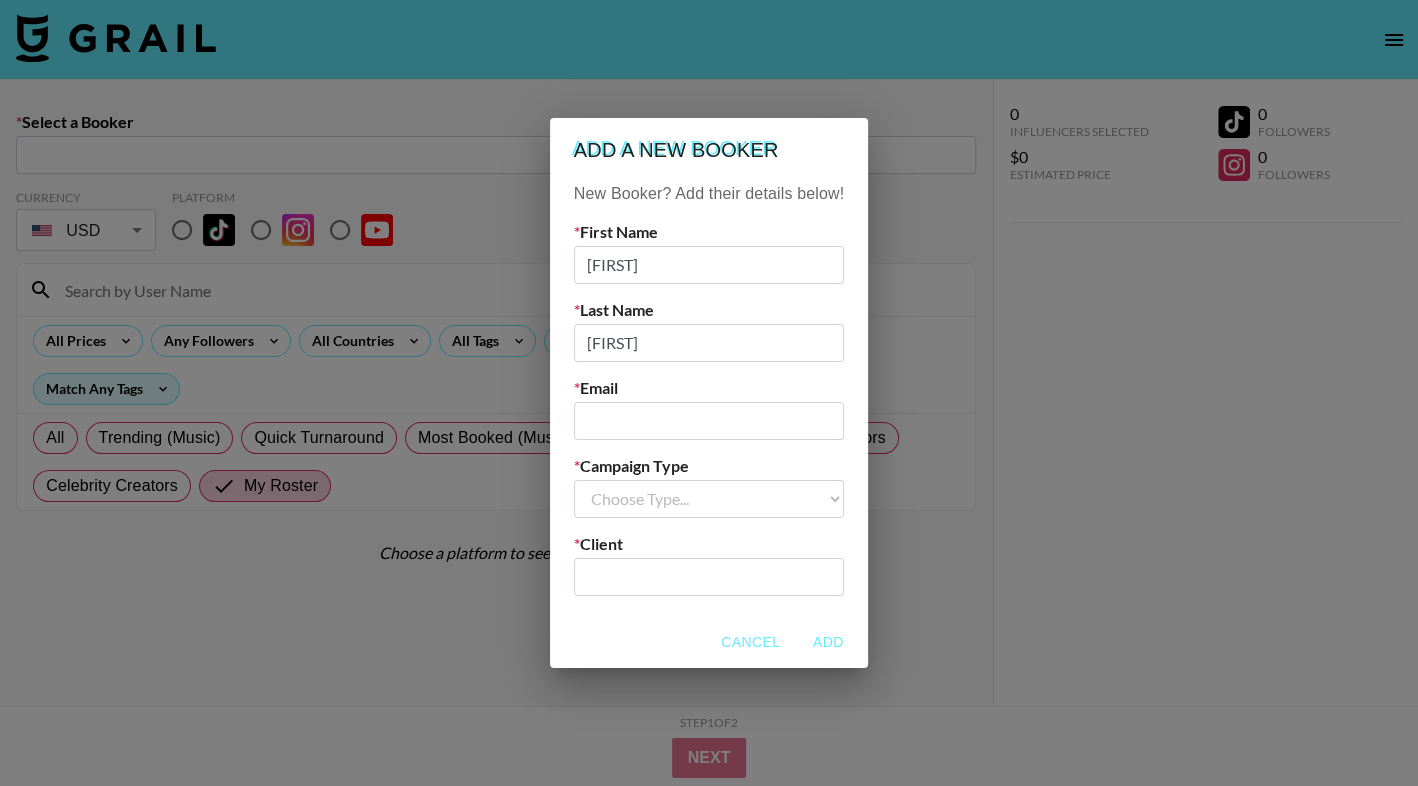 type on "[FIRST]" 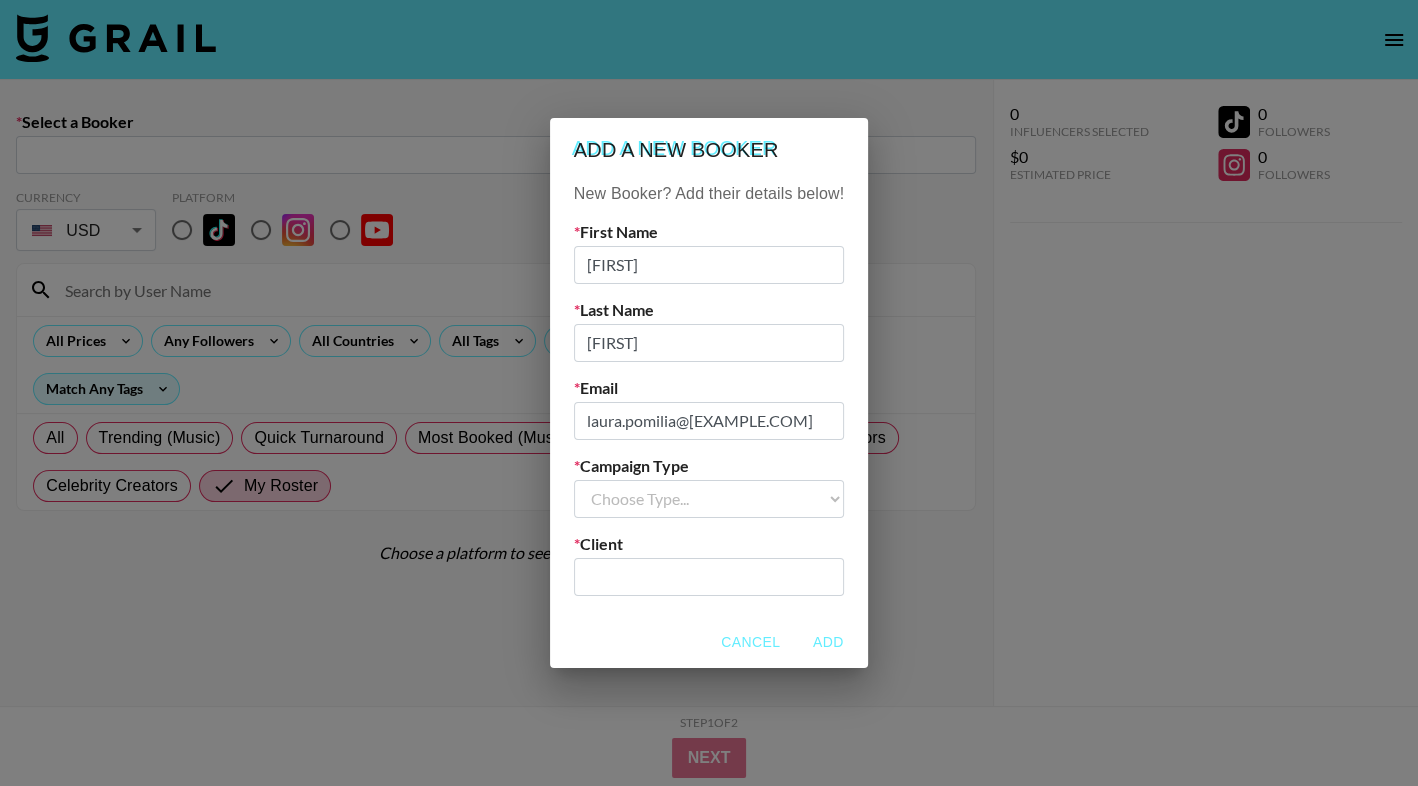 type on "laura.pomilia@[EXAMPLE.COM]" 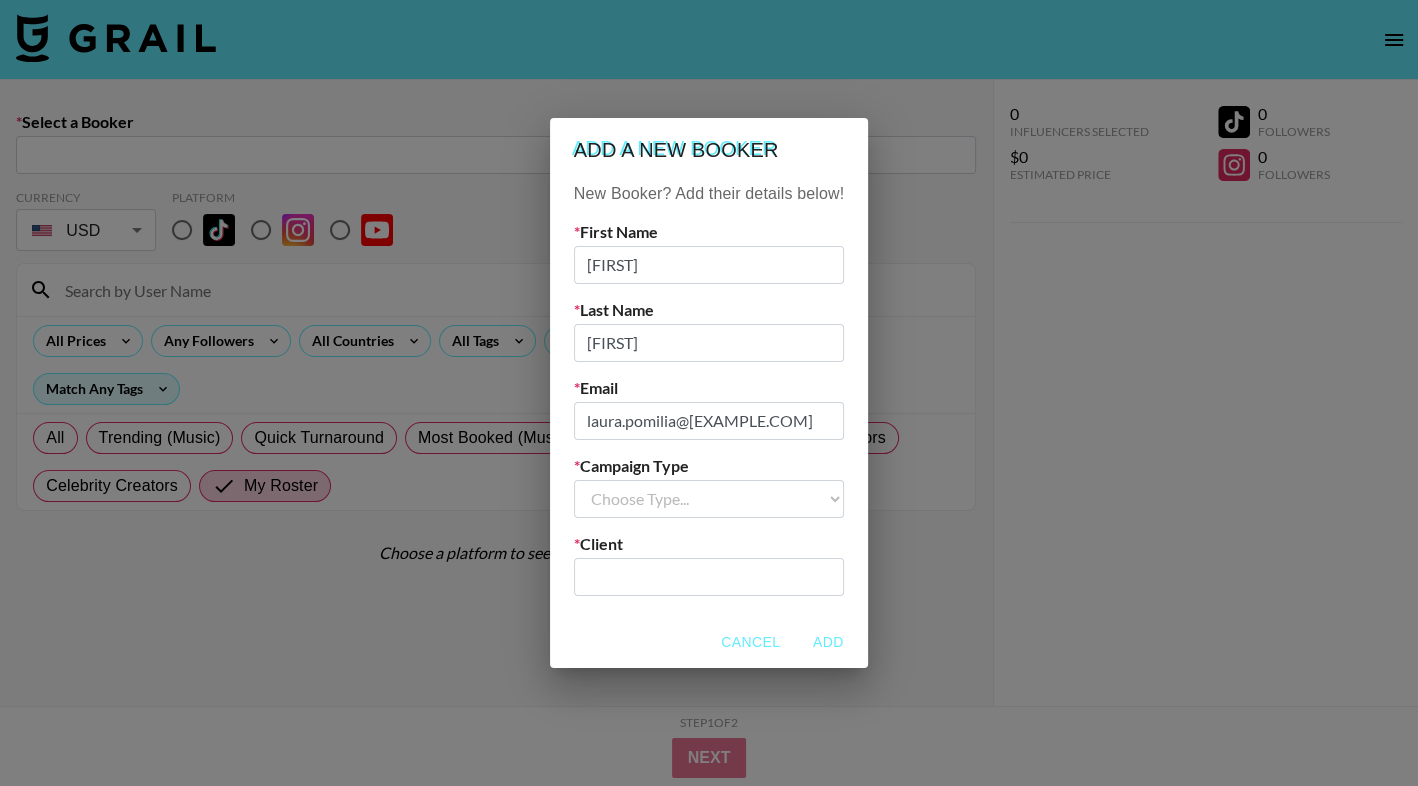 select on "Brand" 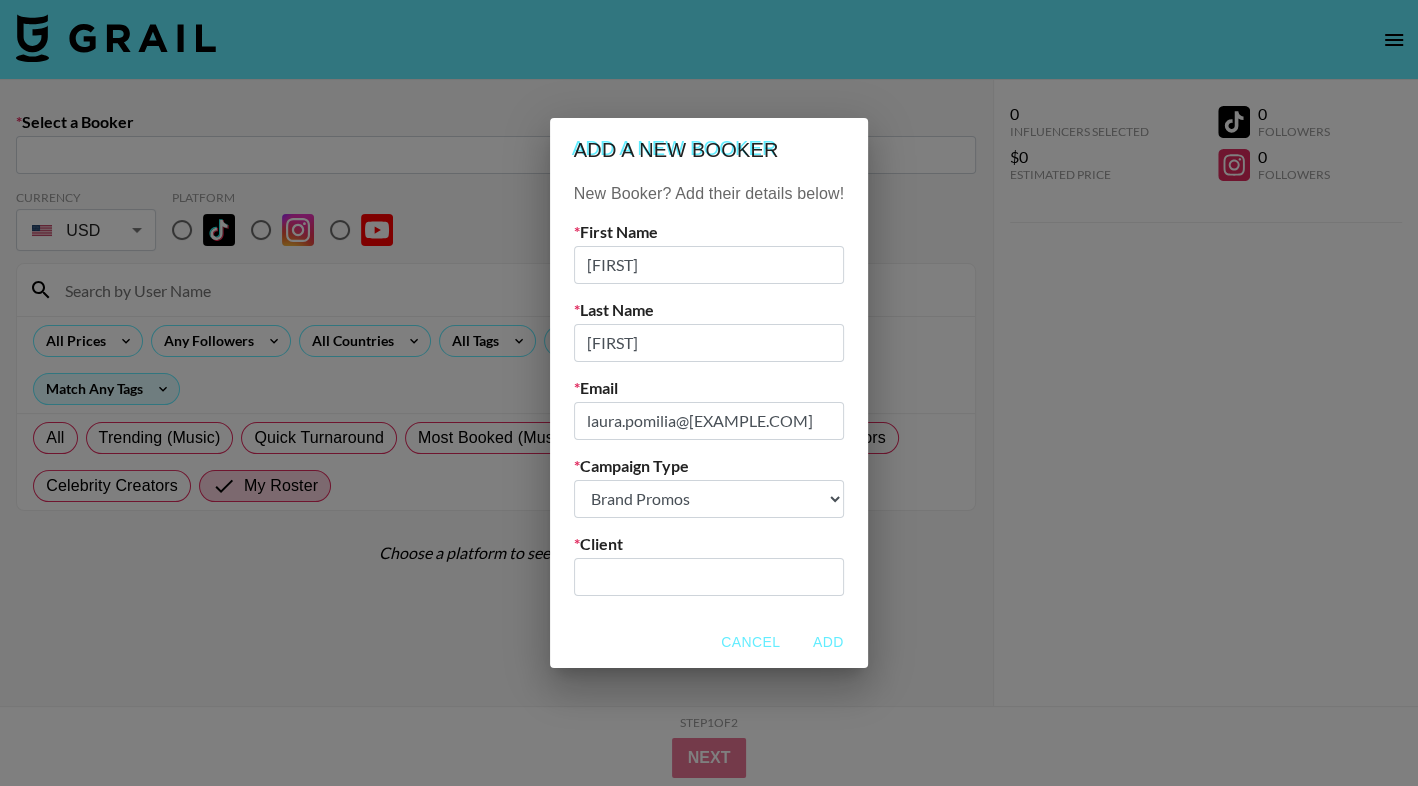 click at bounding box center (709, 576) 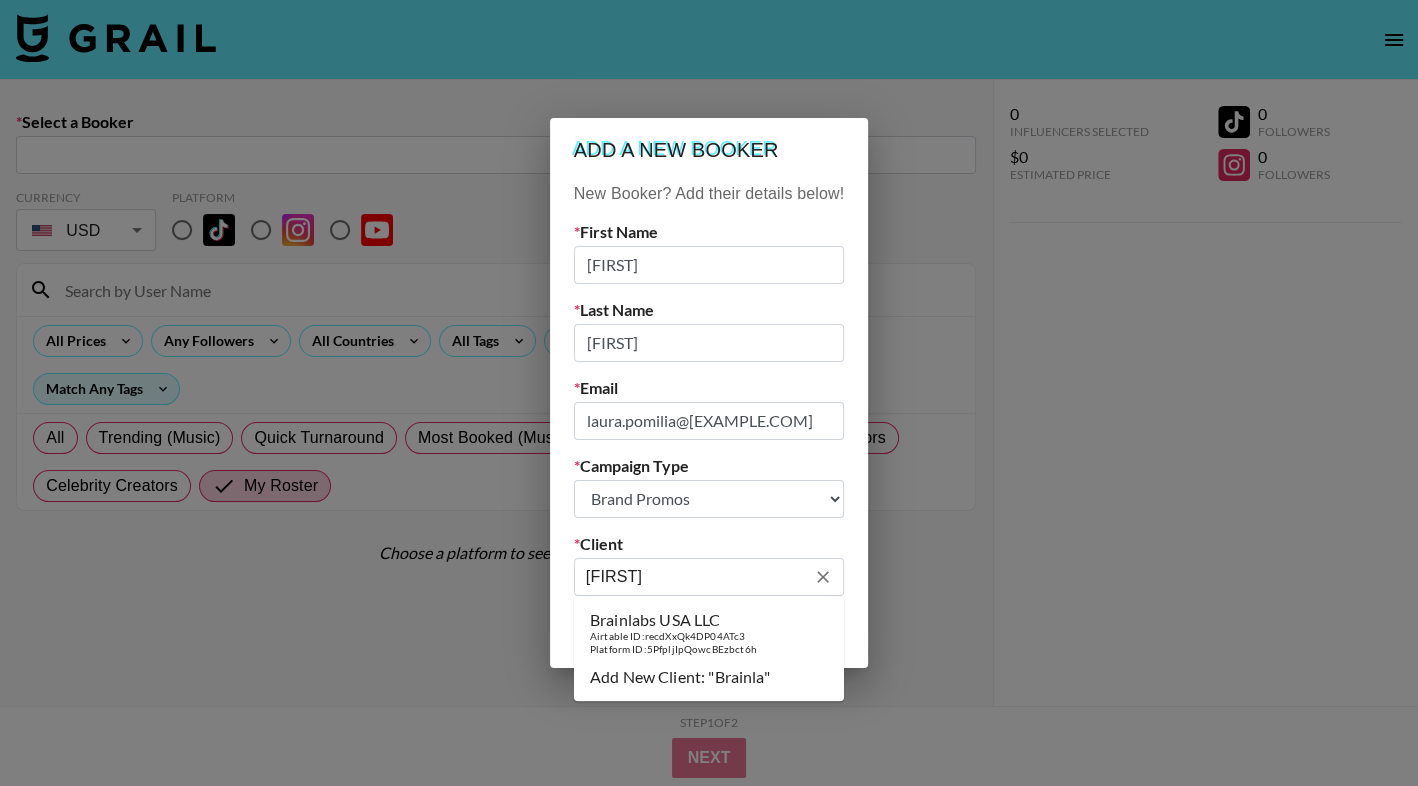 click on "Airtable ID:  recdXxQk4DP04ATc3" at bounding box center [673, 636] 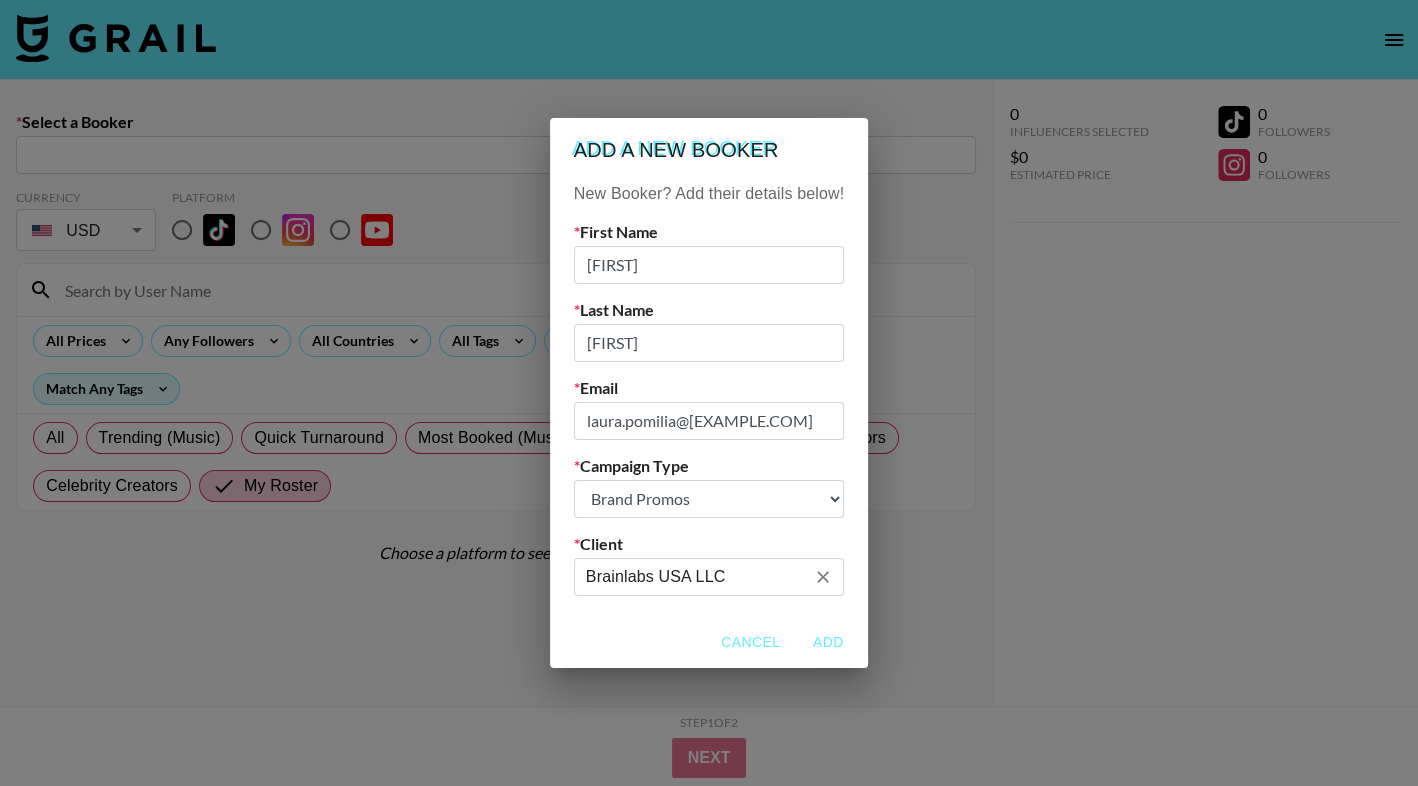 type on "Brainlabs USA LLC" 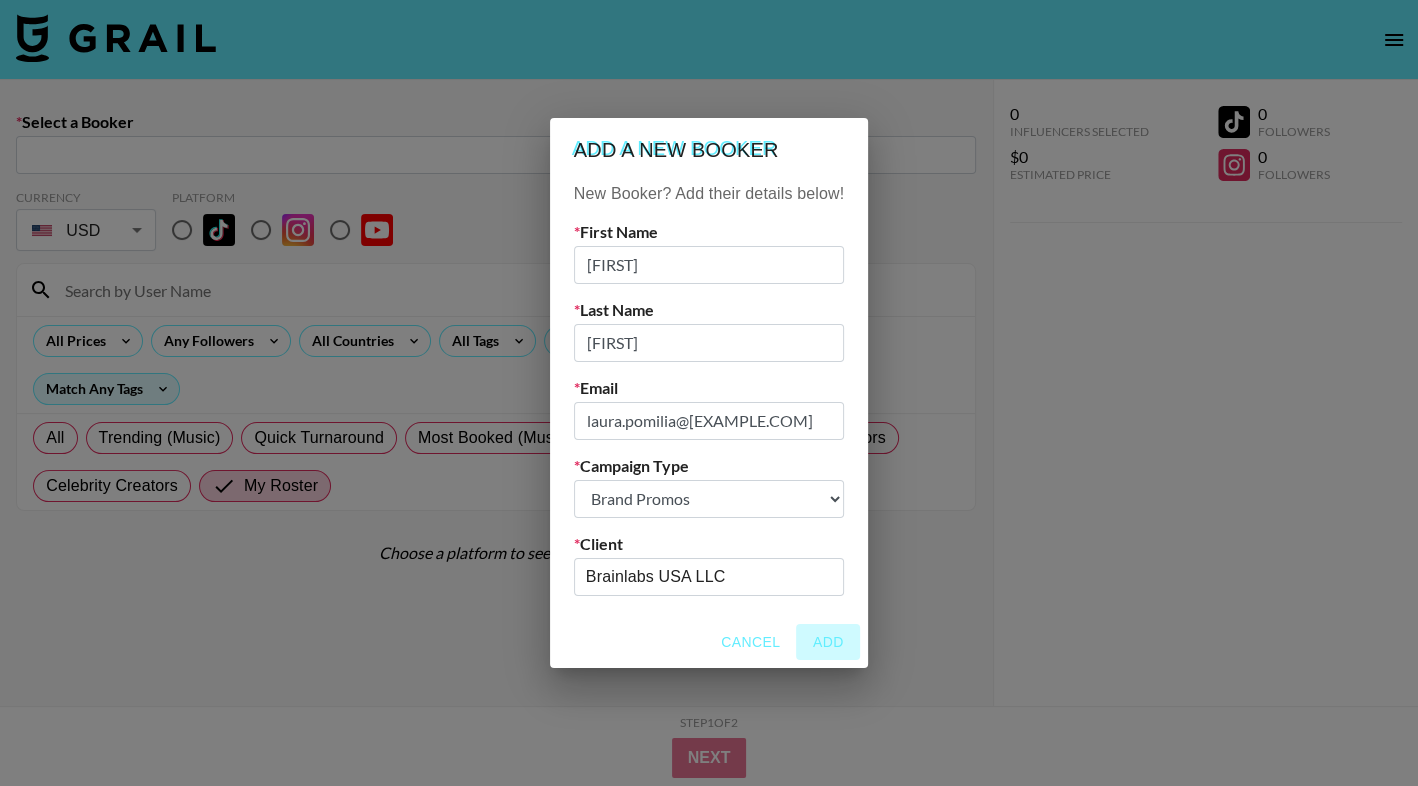 click on "Add" at bounding box center [828, 642] 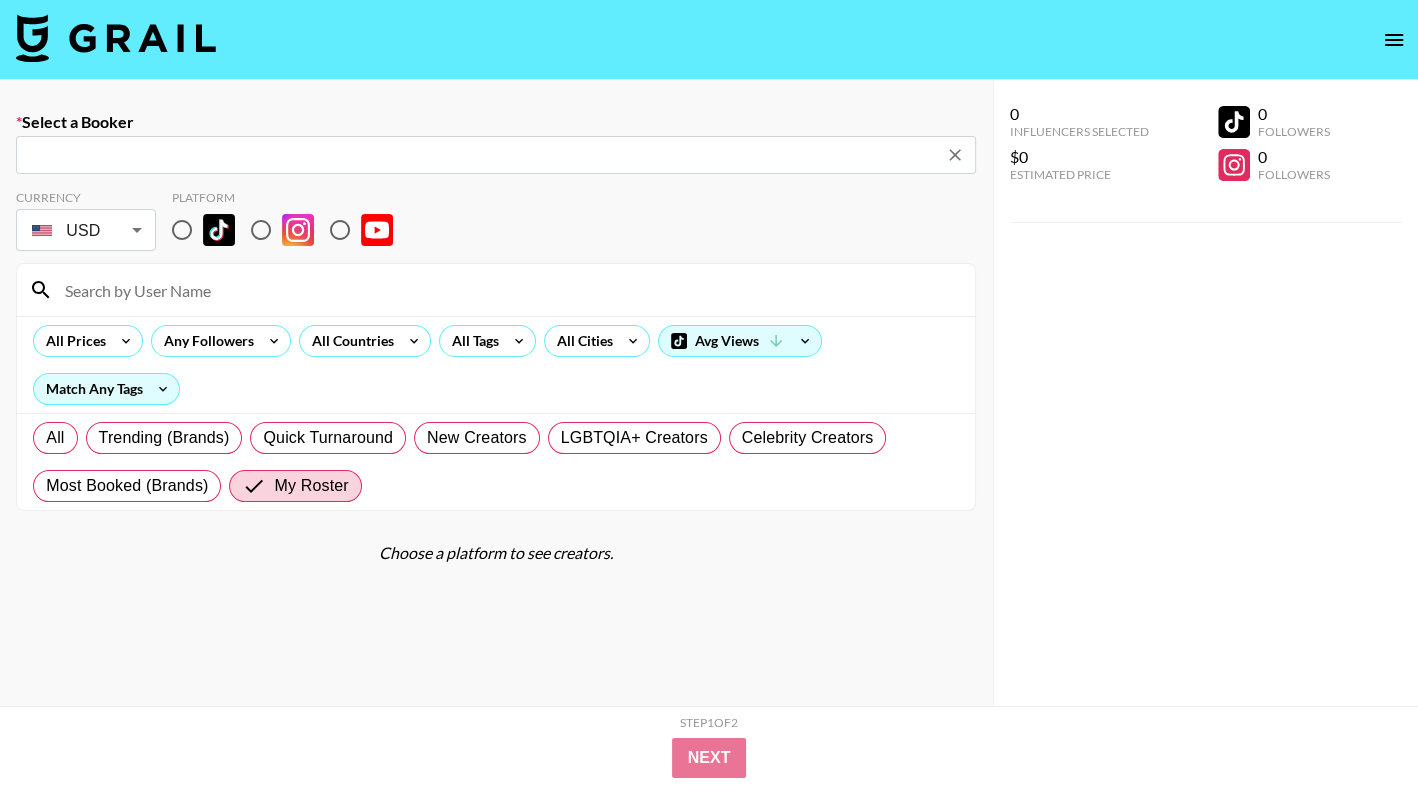 type on "[EMAIL]: [FIRST] [LAST] -- [COMPANY] -- [TOKEN]" 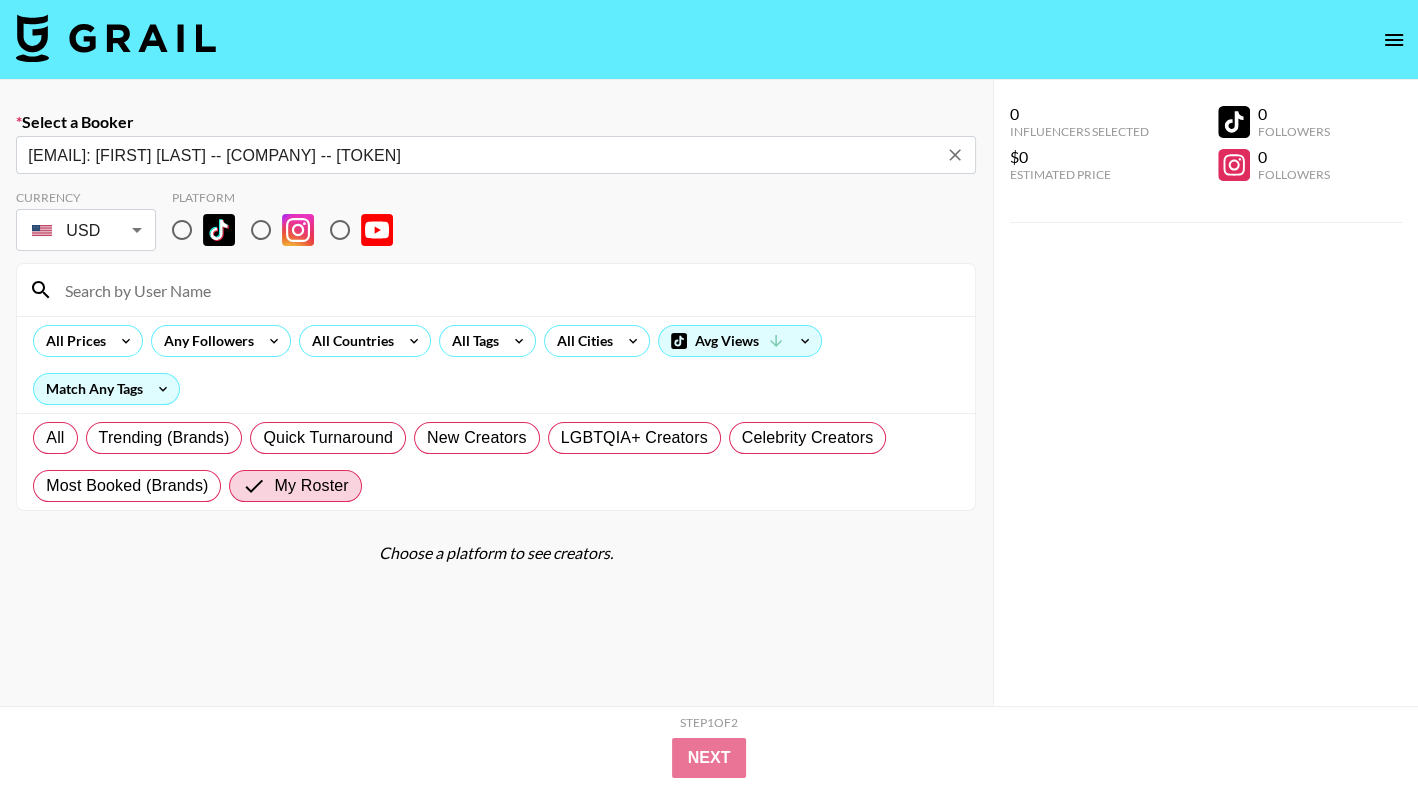 click on "Select a Booker [FIRST]@[DOMAIN]: [FIRST] [LAST] -- [COMPANY] -- [ID] Currency [CURRENCY] [CURRENCY] Platform All Prices Any Followers All Countries All Tags All Cities Avg Views Match Any Tags All Trending (Brands) Quick Turnaround New Creators LGBTQIA+ Creators Celebrity Creators Most Booked (Brands) My Roster Choose a platform to see creators. [PRICE] Influencers Selected [PRICE] Estimated Price [PRICE] Followers [PRICE] Followers [PRICE] Influencers Selected [PRICE] Estimated Price [PRICE] Followers [PRICE] Followers Step [NUMBER] of [NUMBER] View Summary Next v [VERSION] © Grail Talent Terms" at bounding box center (709, 464) 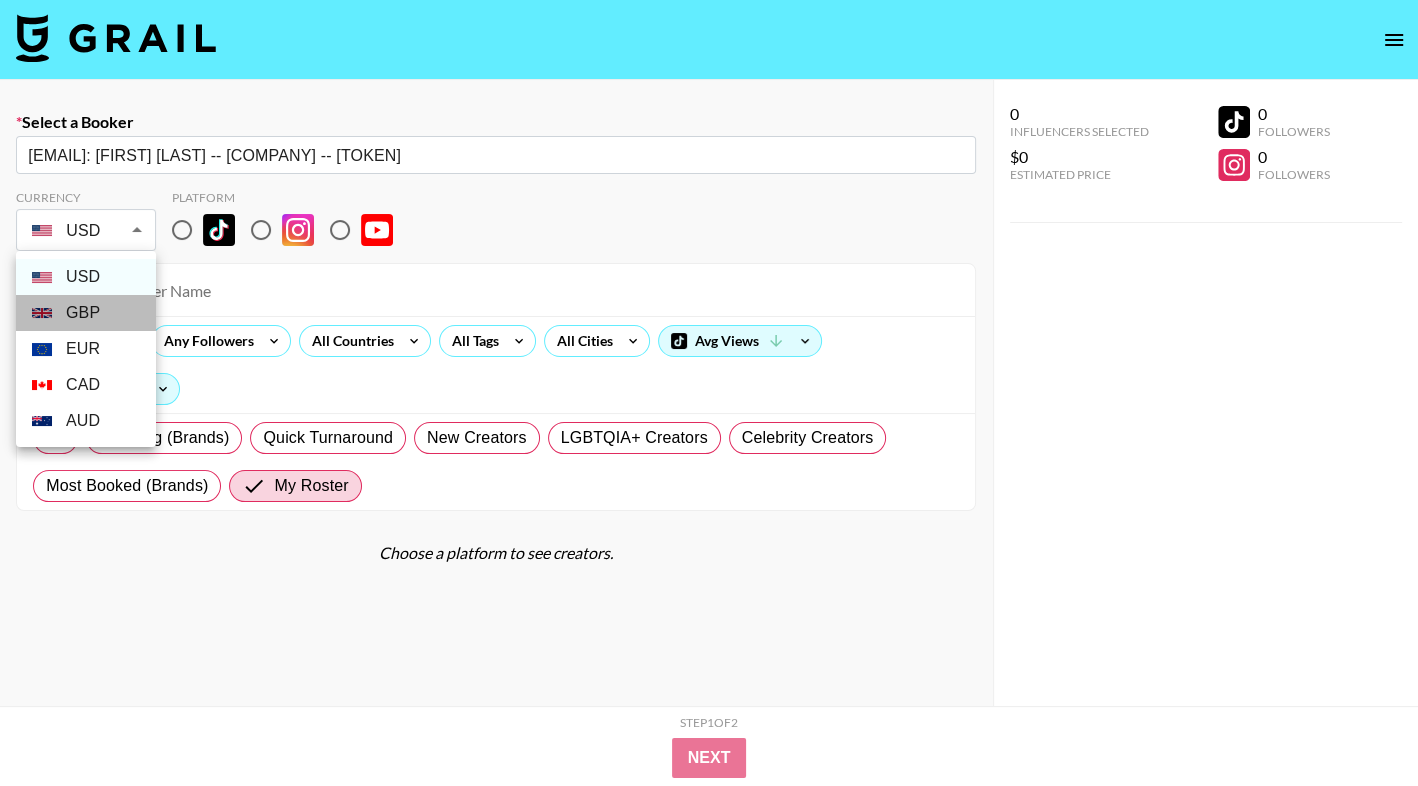 click on "GBP" at bounding box center [86, 313] 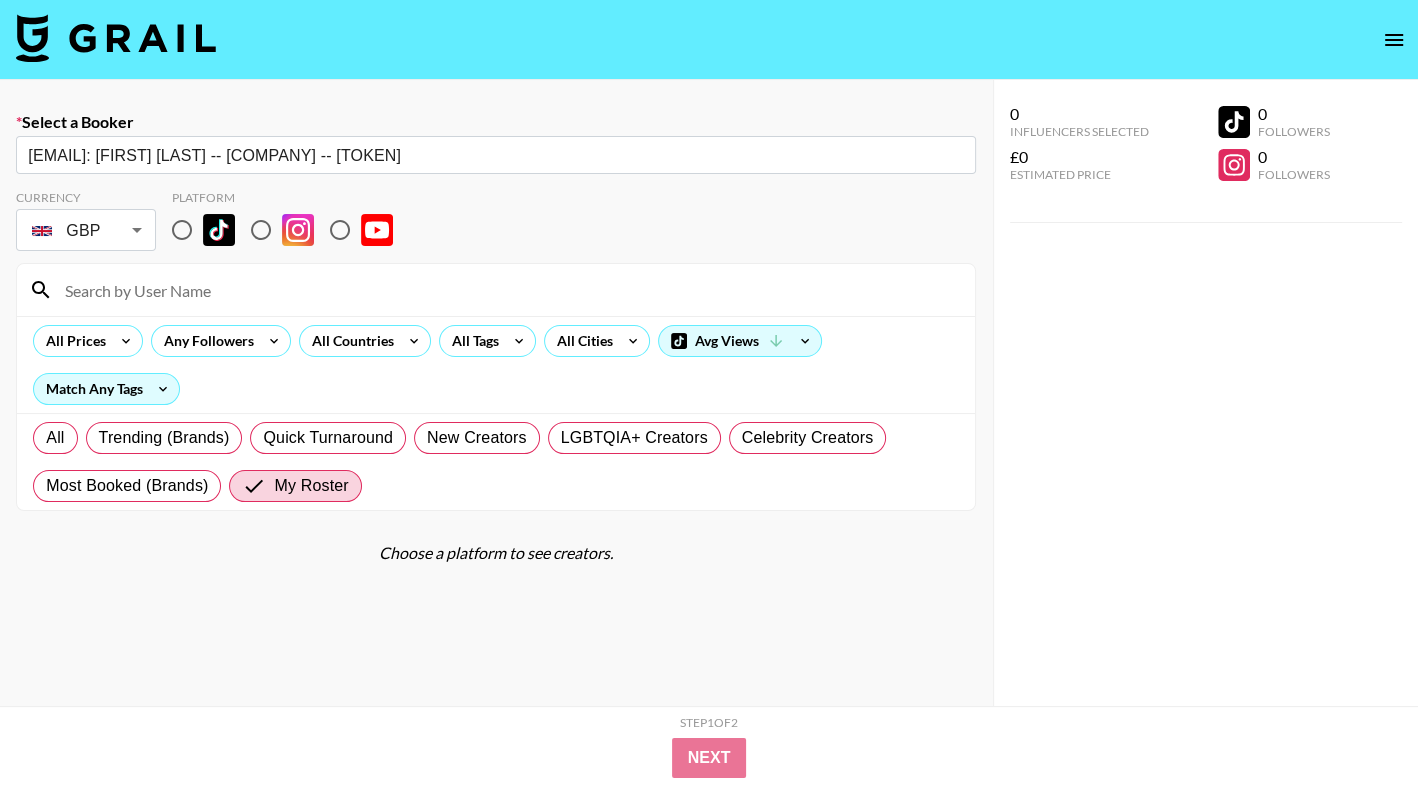 click at bounding box center (182, 230) 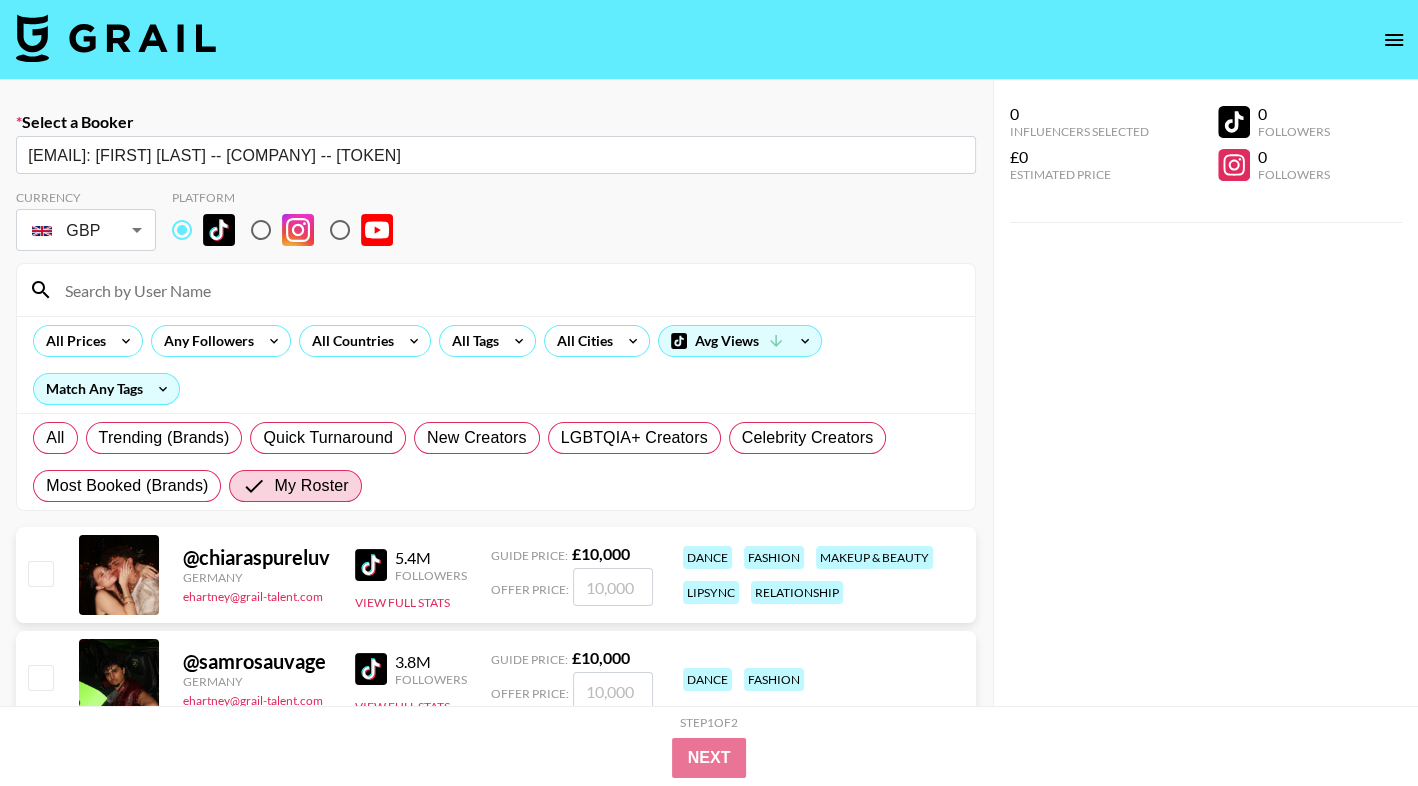 click at bounding box center [508, 290] 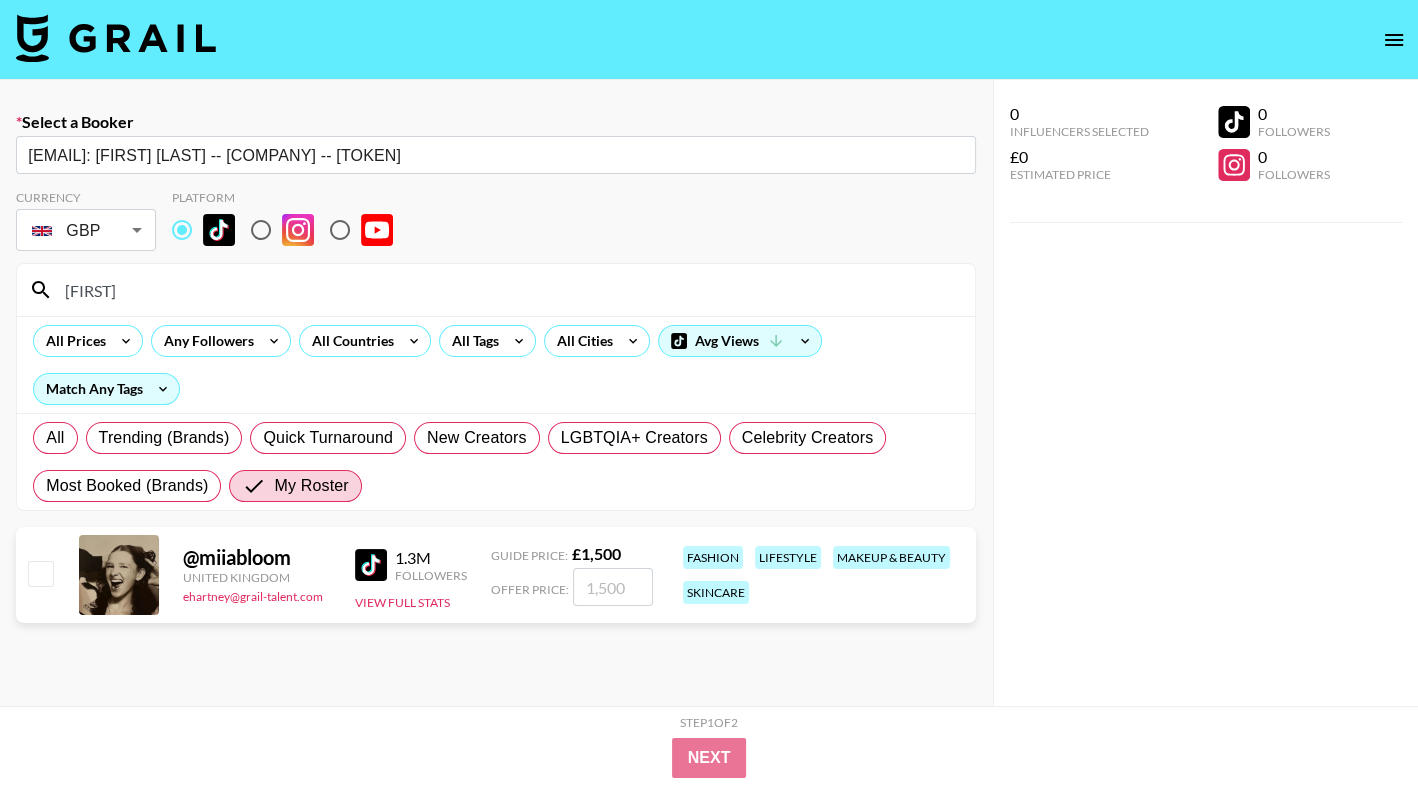 type on "[FIRST]" 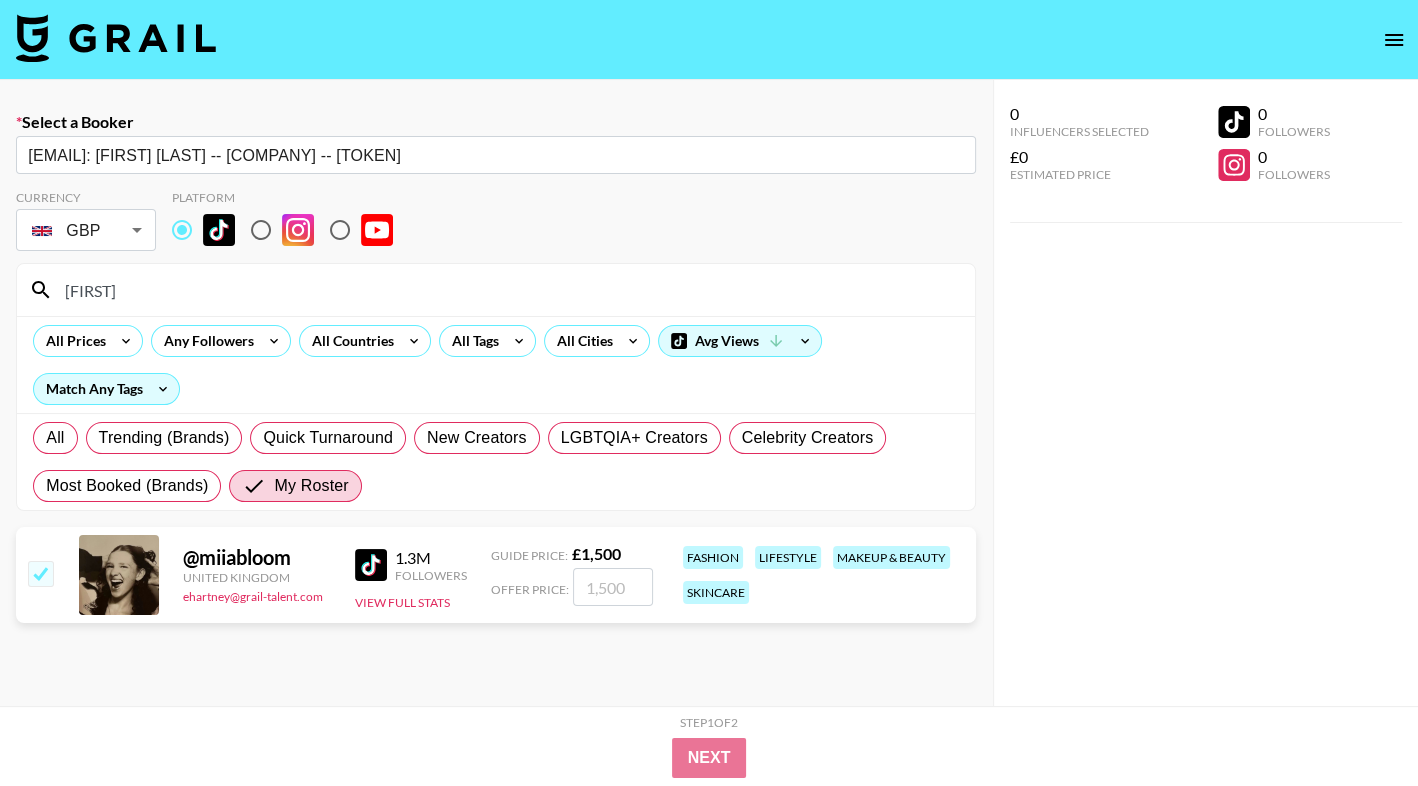 checkbox on "true" 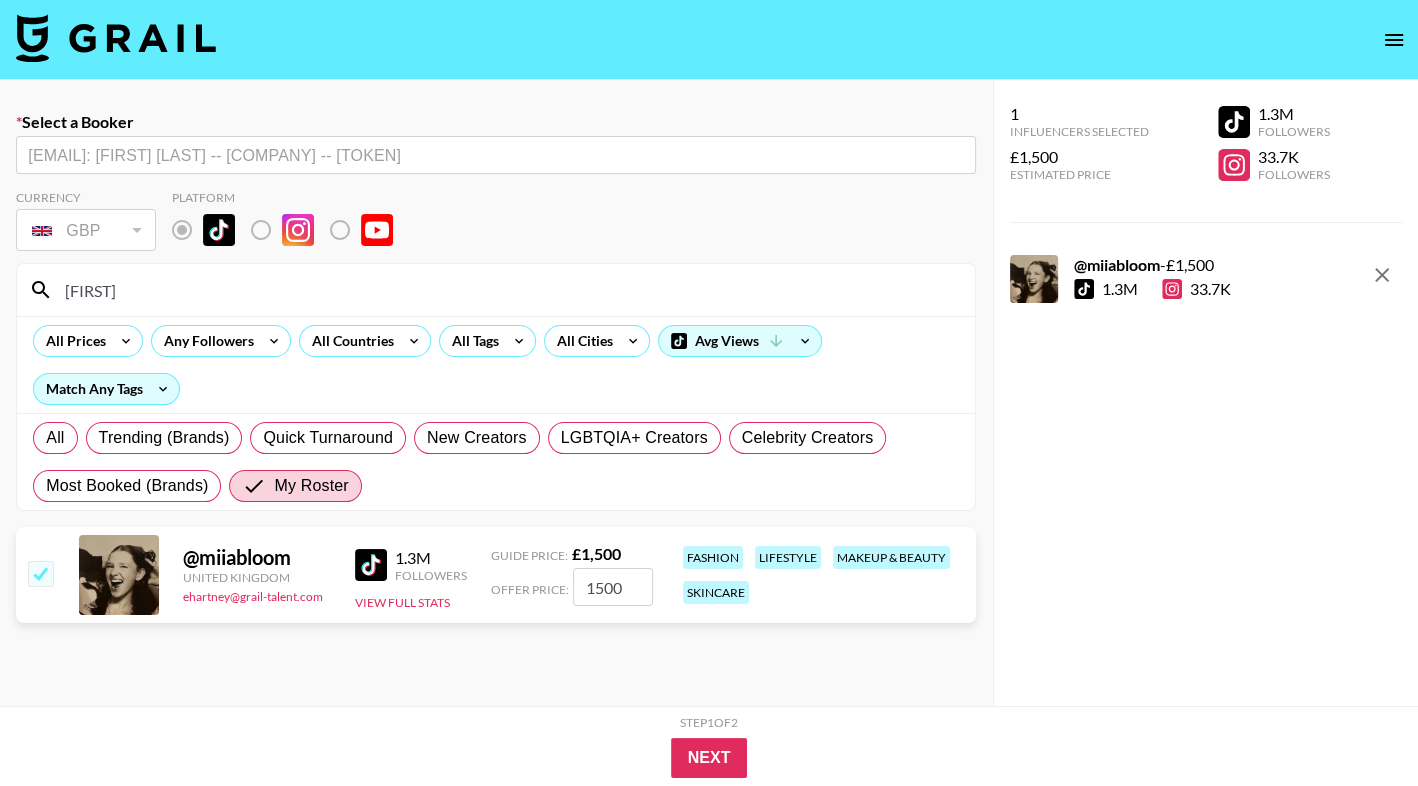 drag, startPoint x: 637, startPoint y: 582, endPoint x: 473, endPoint y: 582, distance: 164 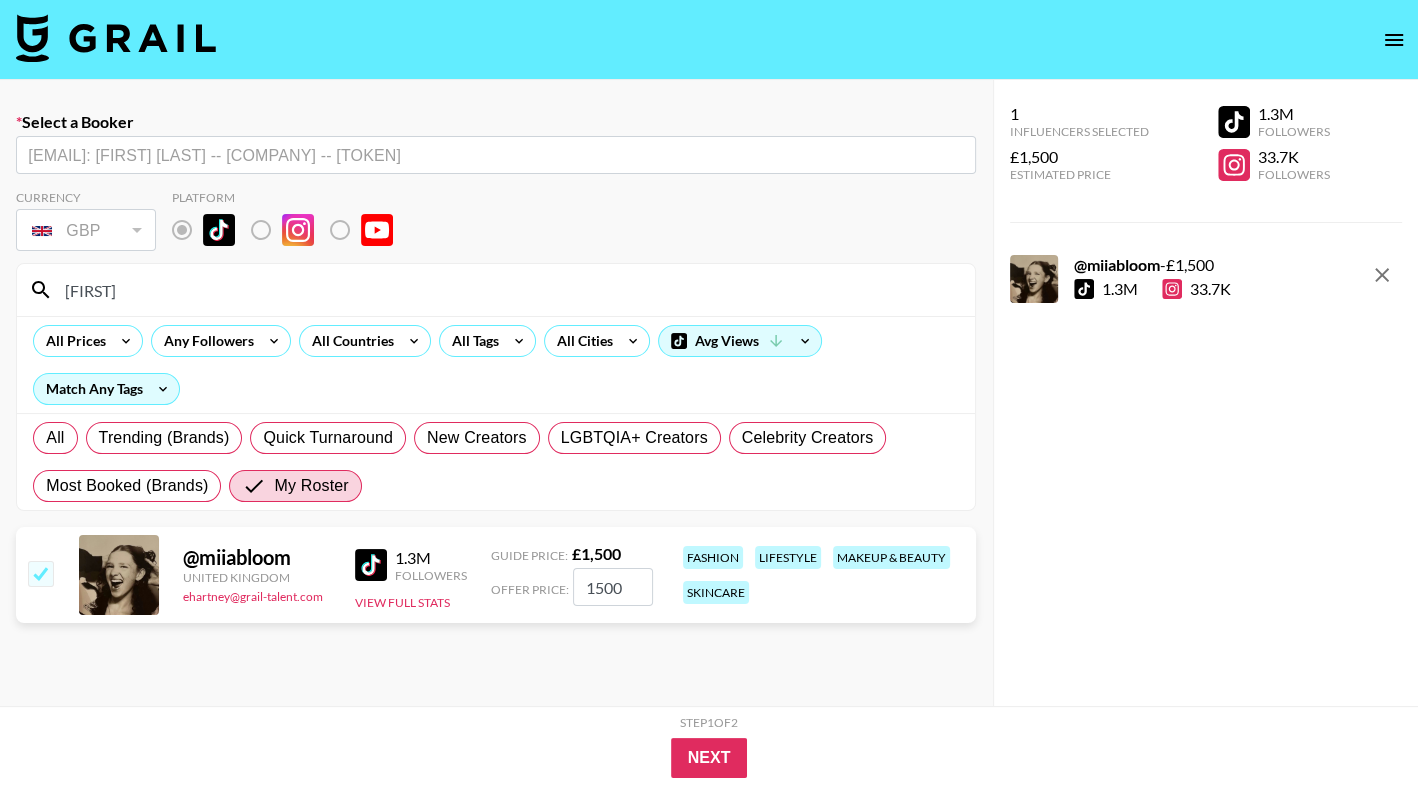 click on "@ [FIRST] [COUNTRY] [EMAIL] [NUMBER] Followers View Full Stats Guide Price: £ 1,500 Offer Price: 1500 fashion lifestyle makeup & beauty skincare" at bounding box center (496, 575) 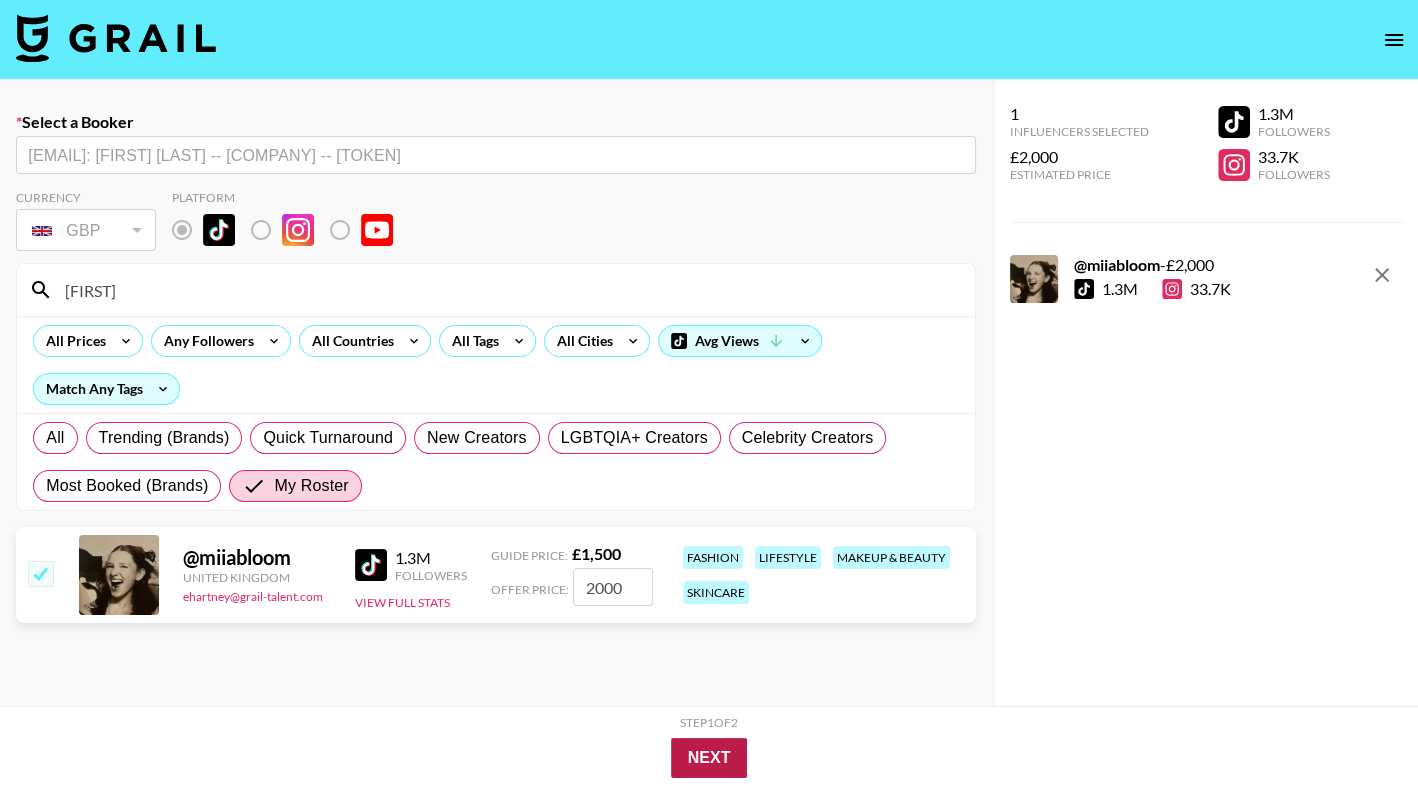 type on "2000" 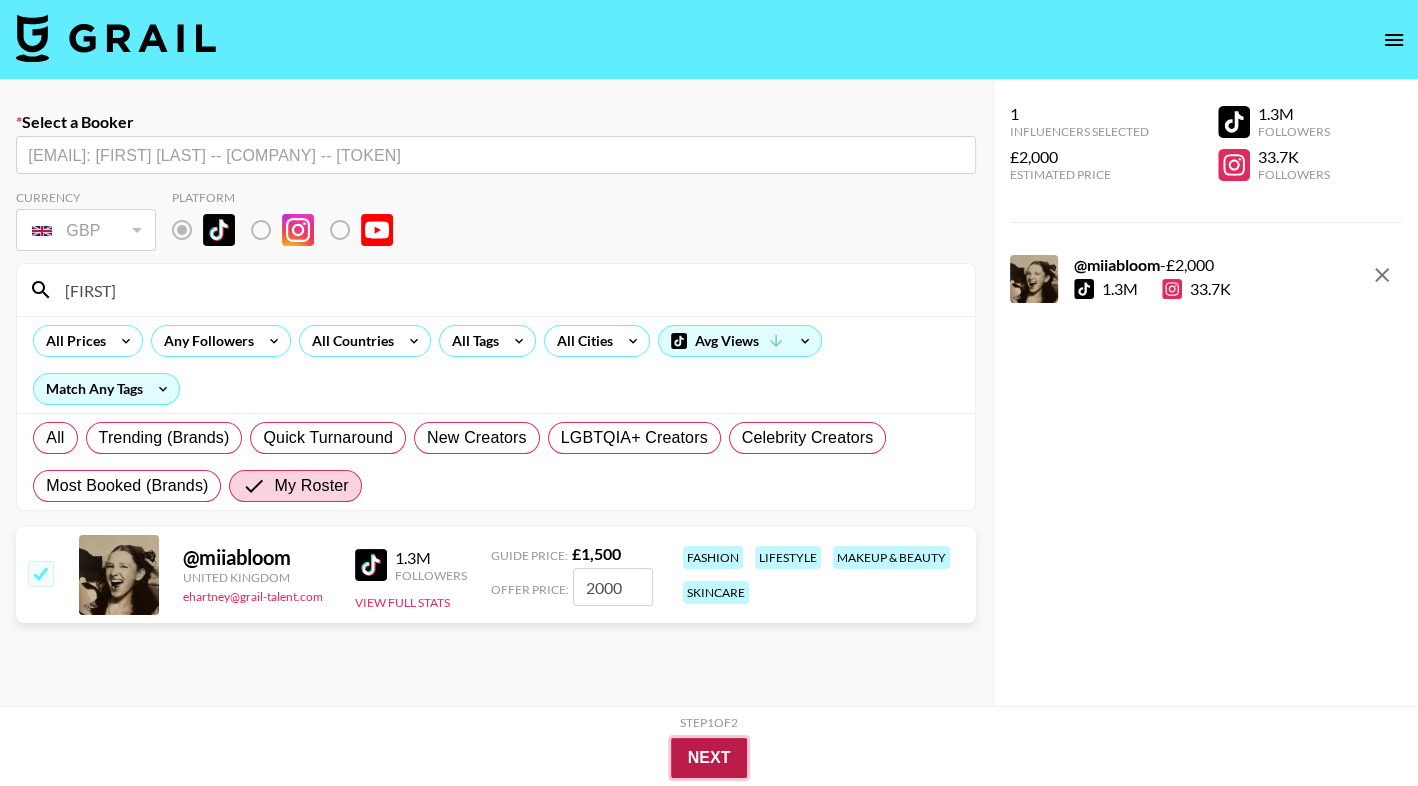 click on "Next" at bounding box center (709, 758) 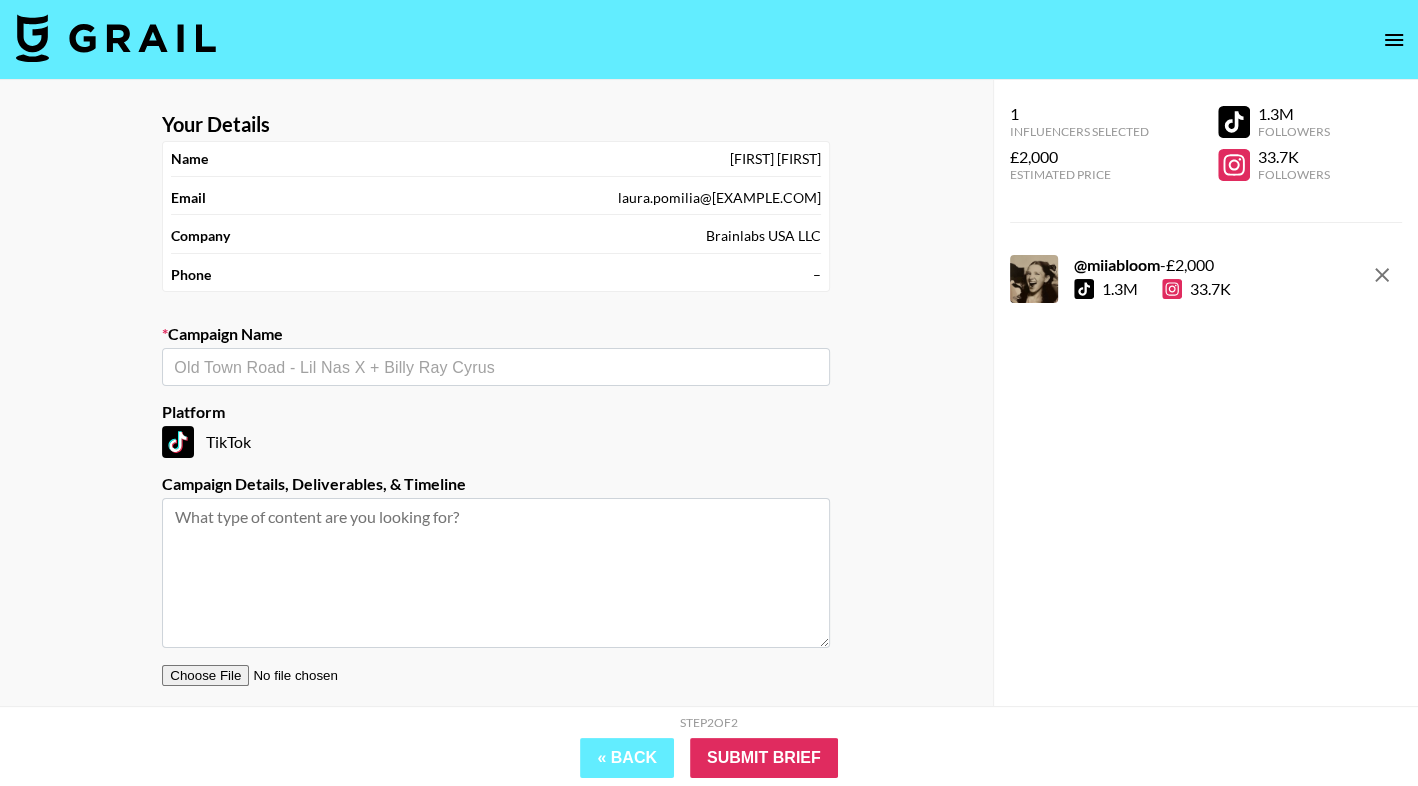 click at bounding box center (496, 367) 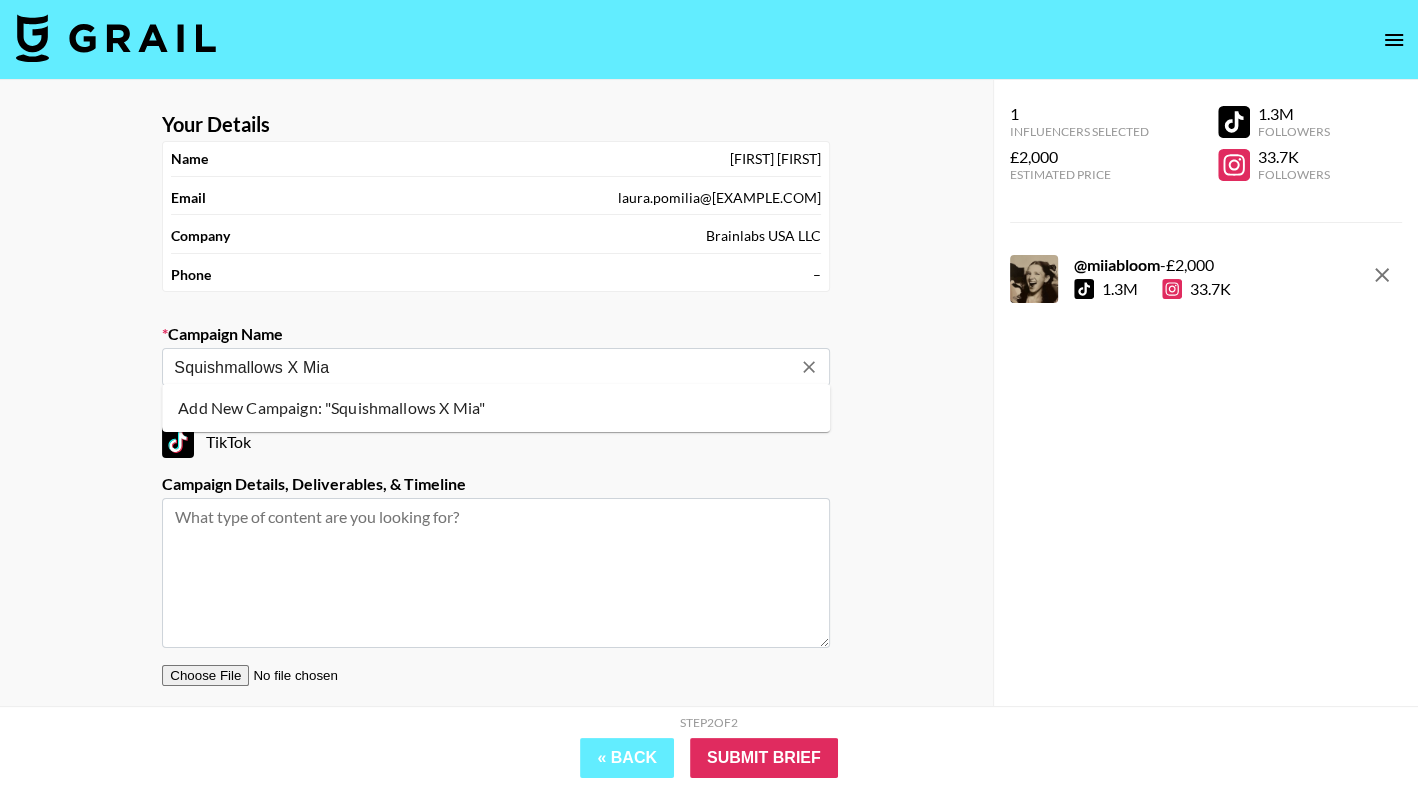click on "Add New Campaign: "Squishmallows X Mia"" at bounding box center [496, 408] 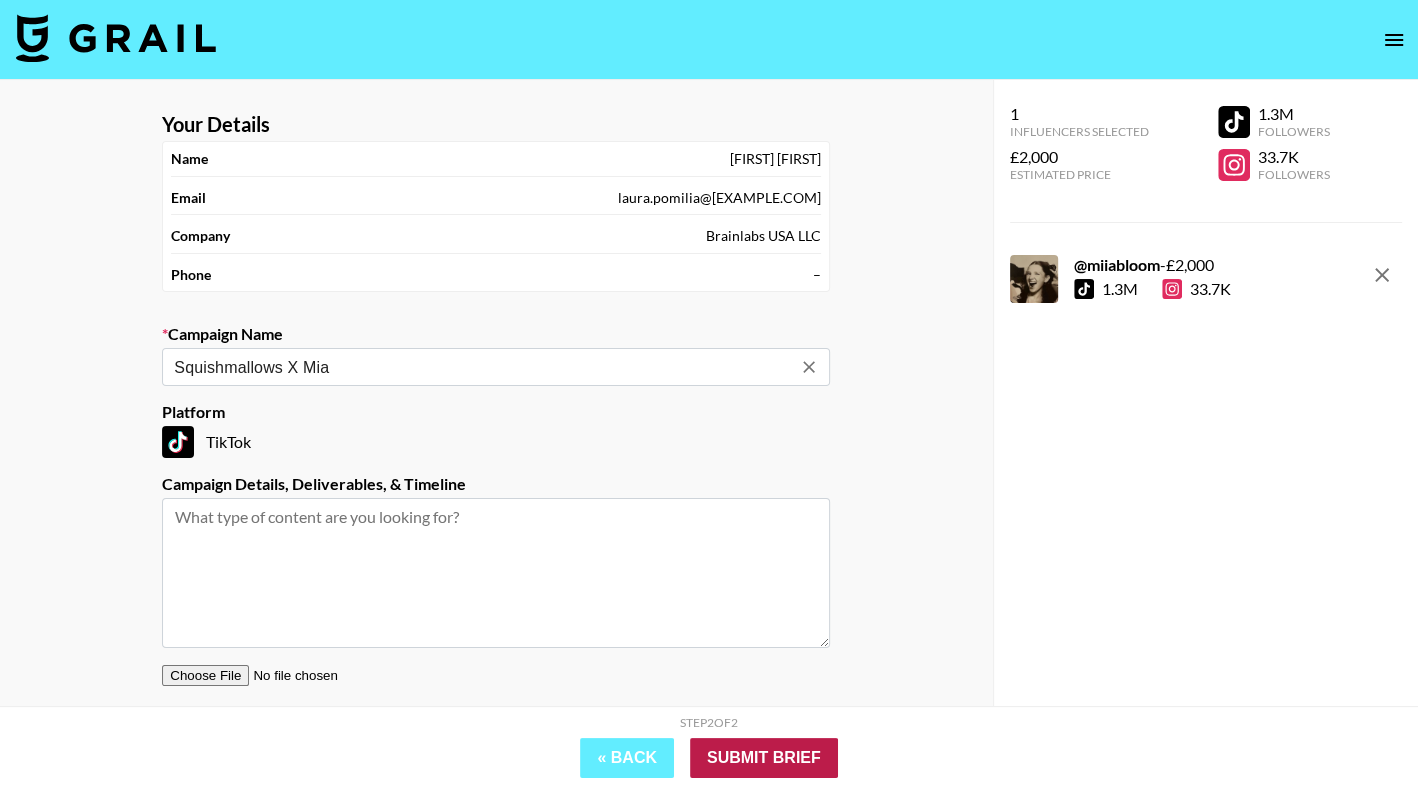 type on "Squishmallows X Mia" 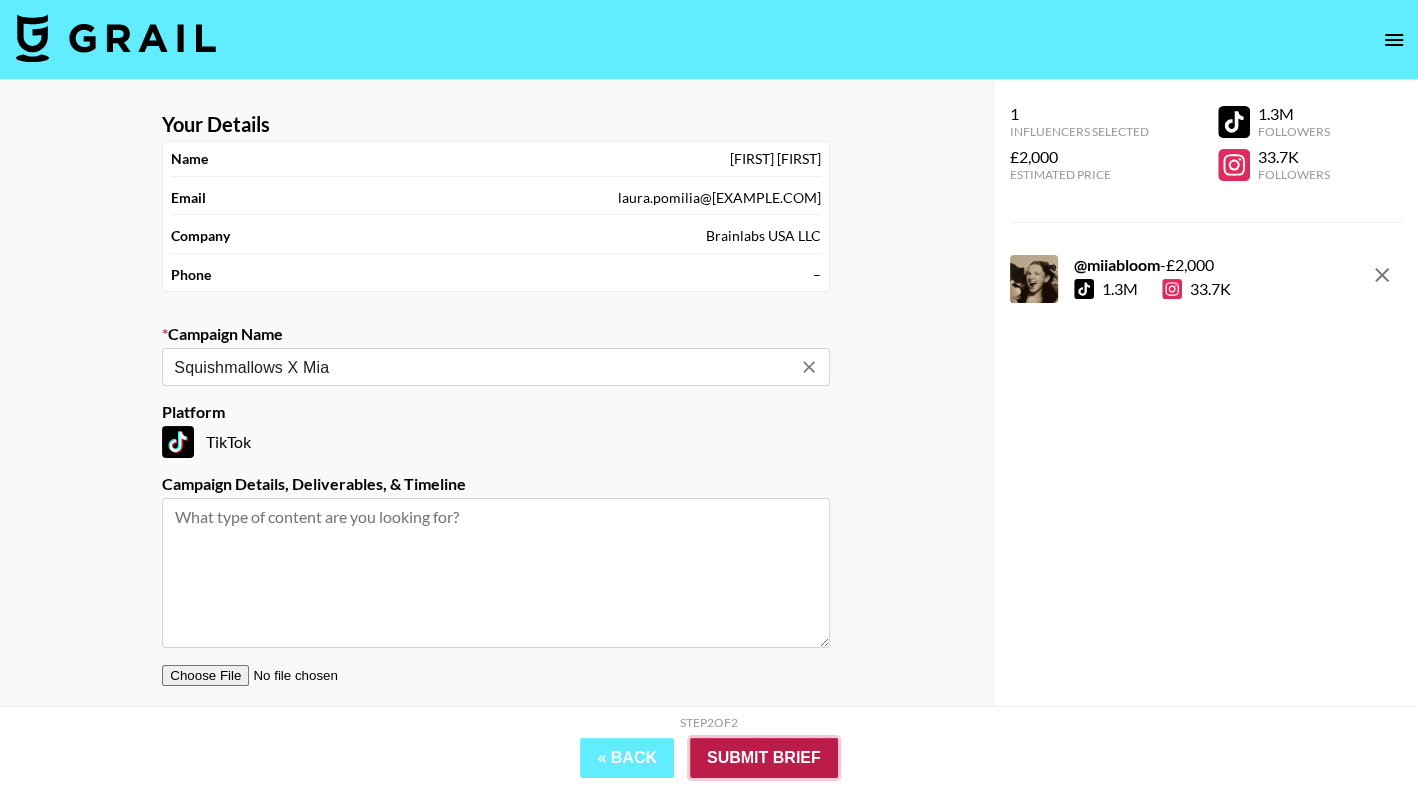 click on "Submit Brief" at bounding box center [764, 758] 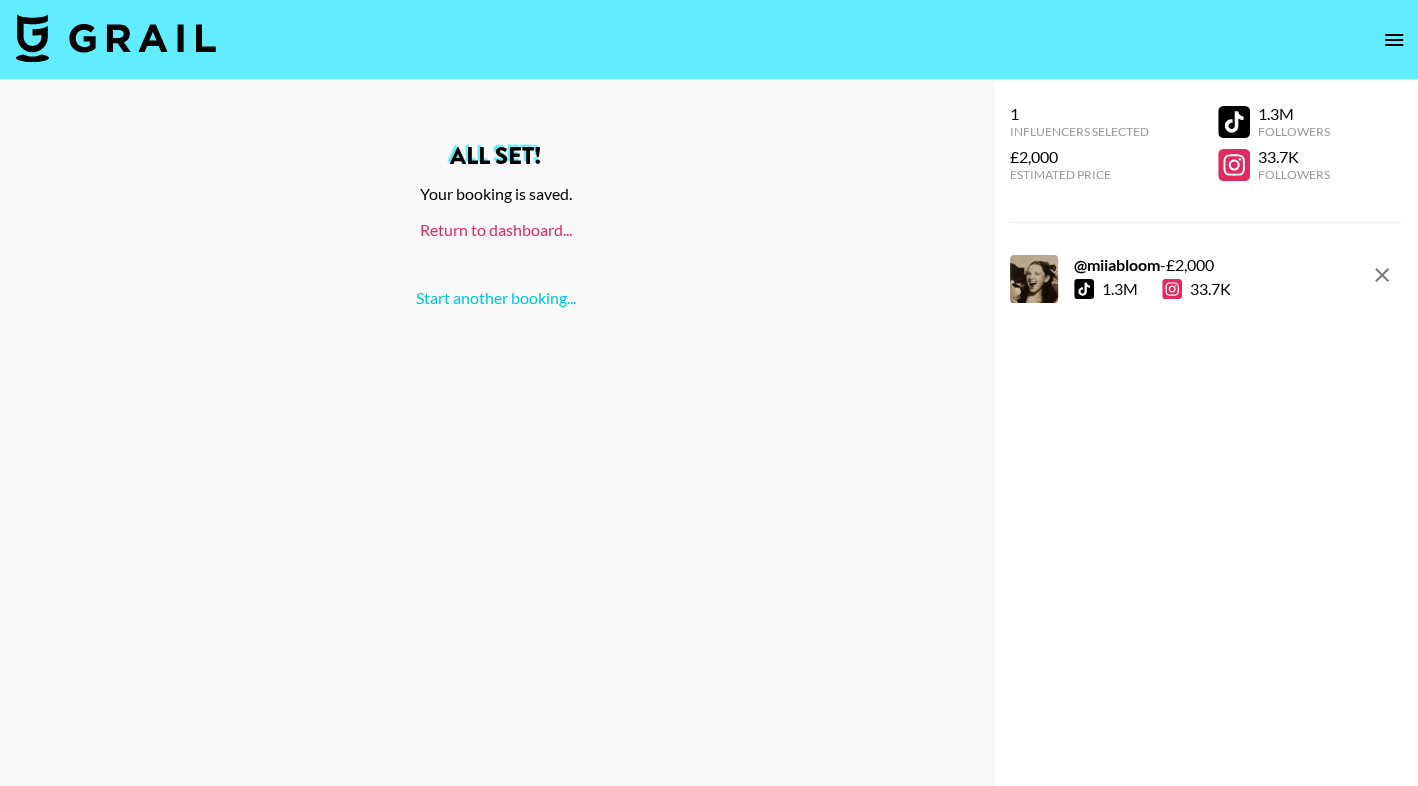 click on "Return to dashboard..." at bounding box center (496, 229) 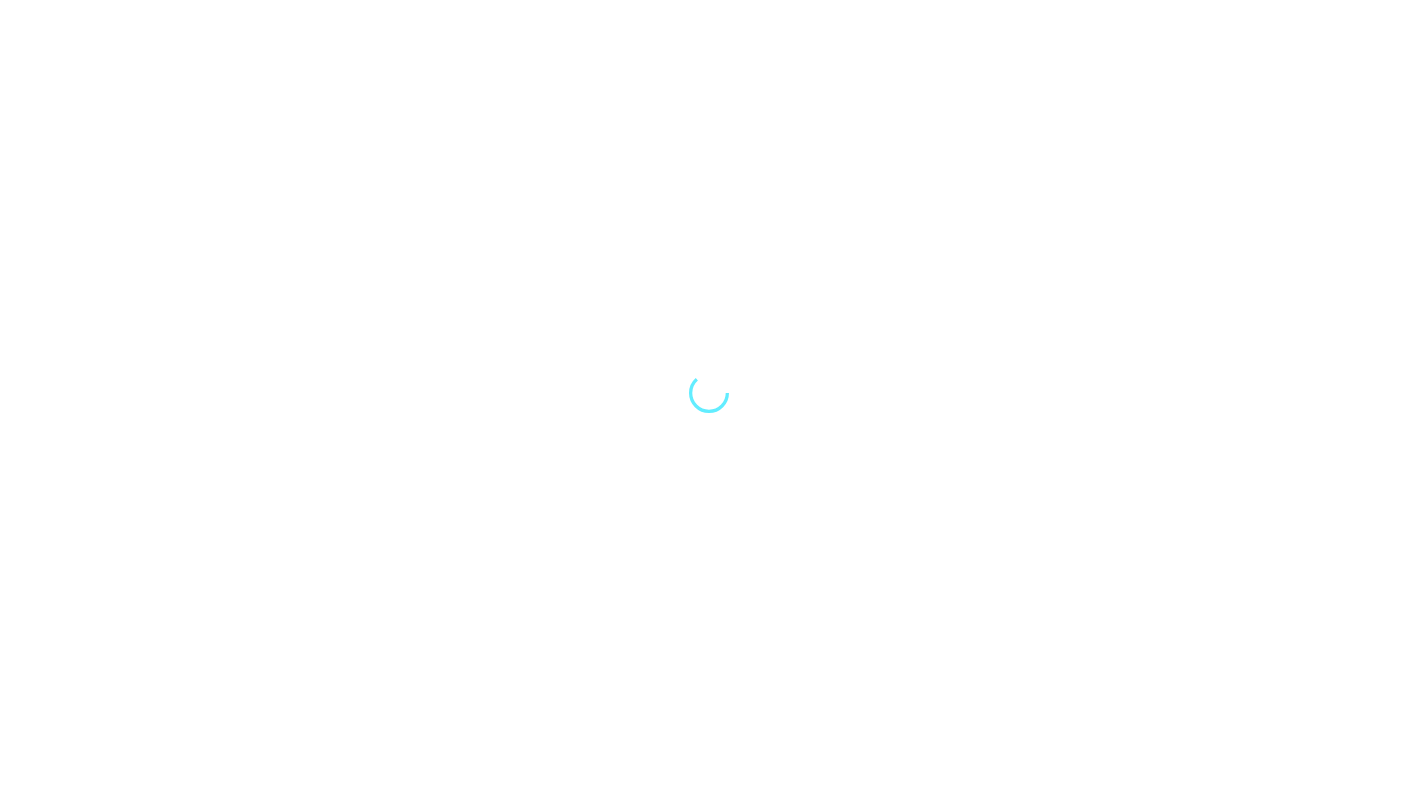 scroll, scrollTop: 0, scrollLeft: 0, axis: both 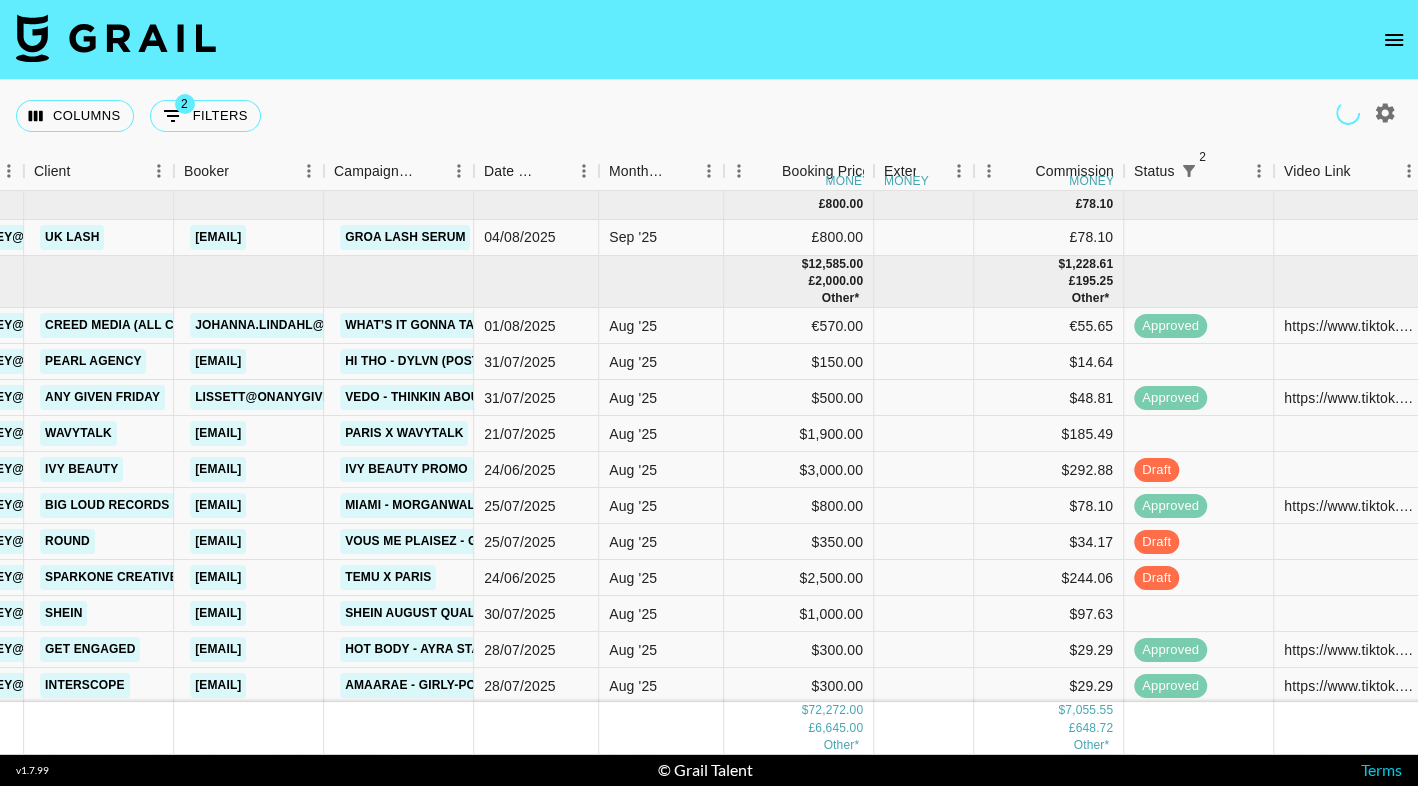click 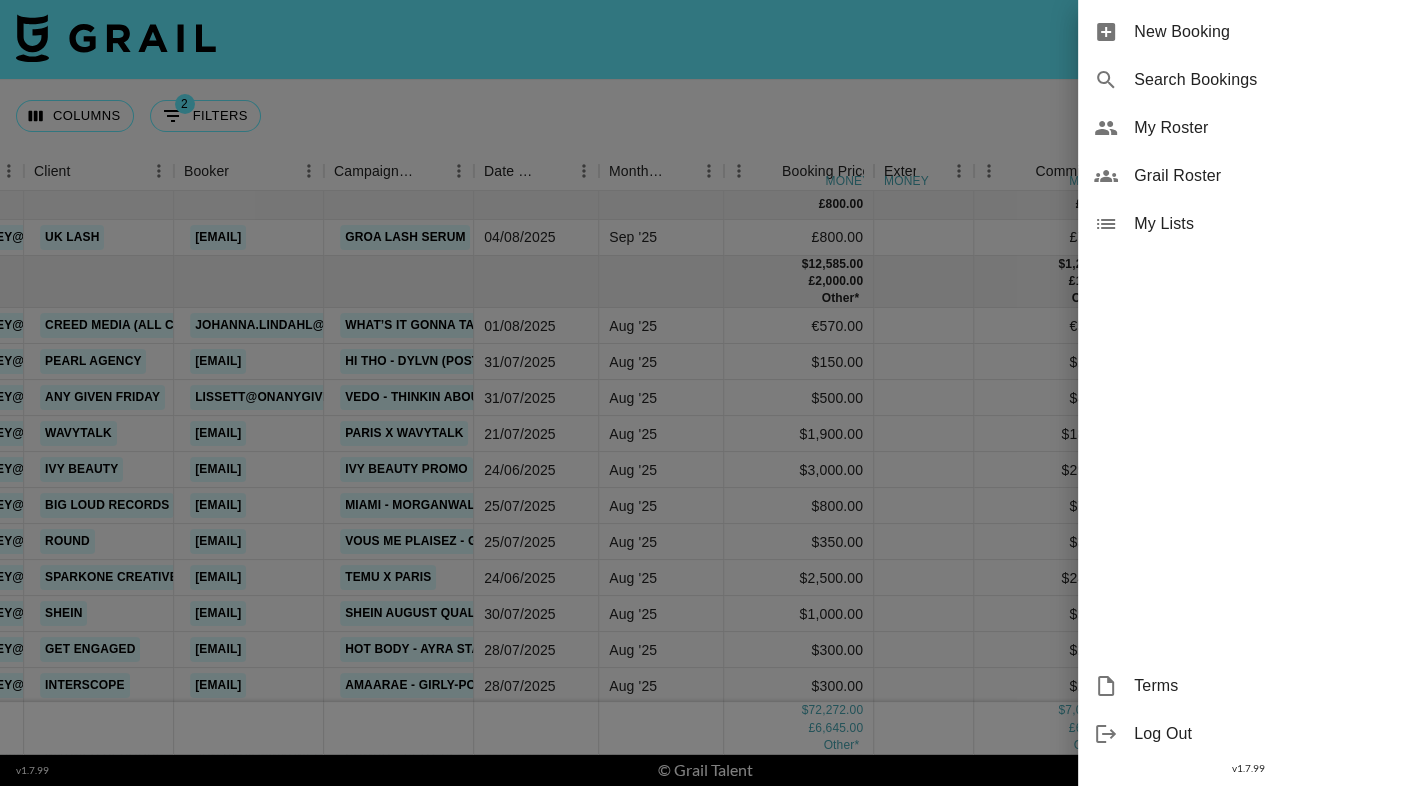 click on "My Roster" at bounding box center [1268, 128] 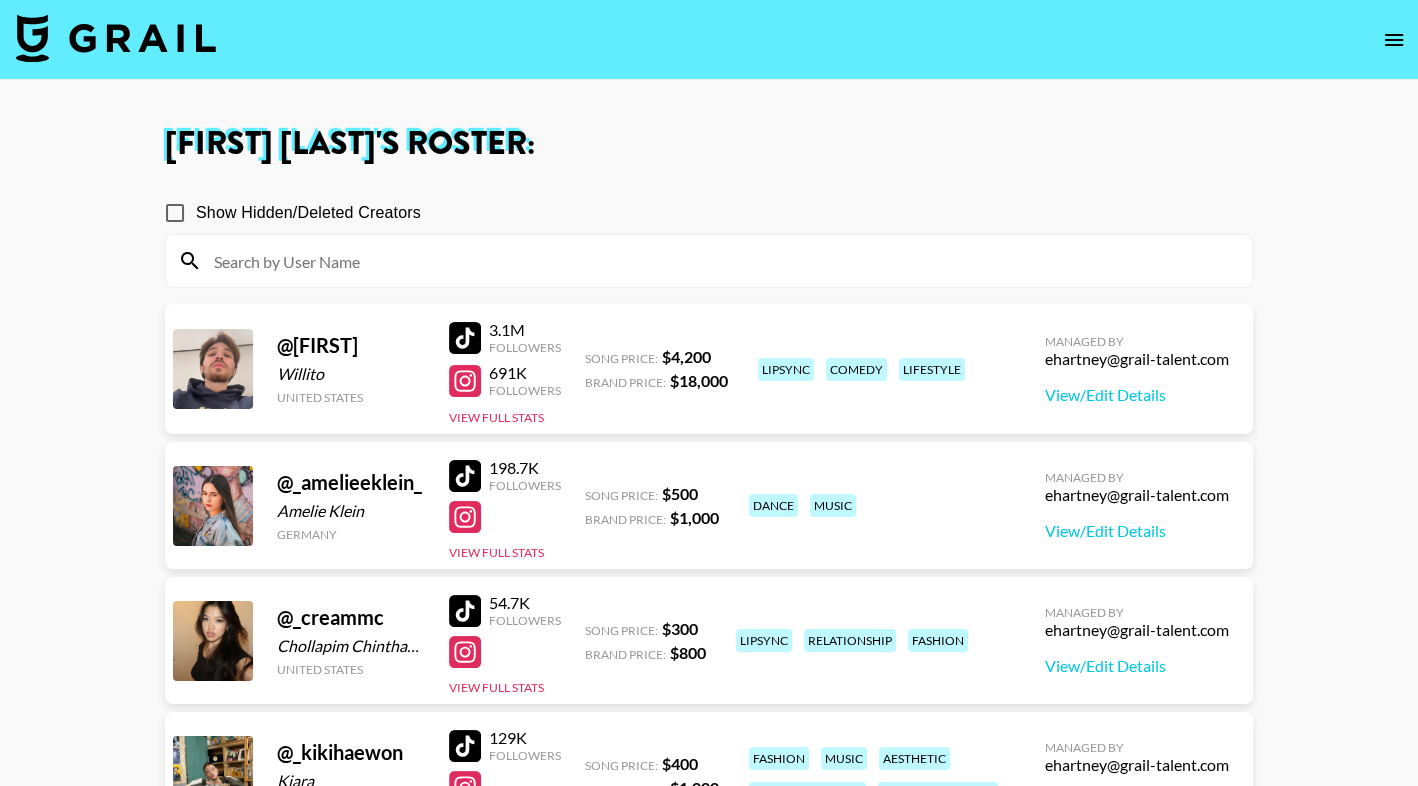click at bounding box center (721, 261) 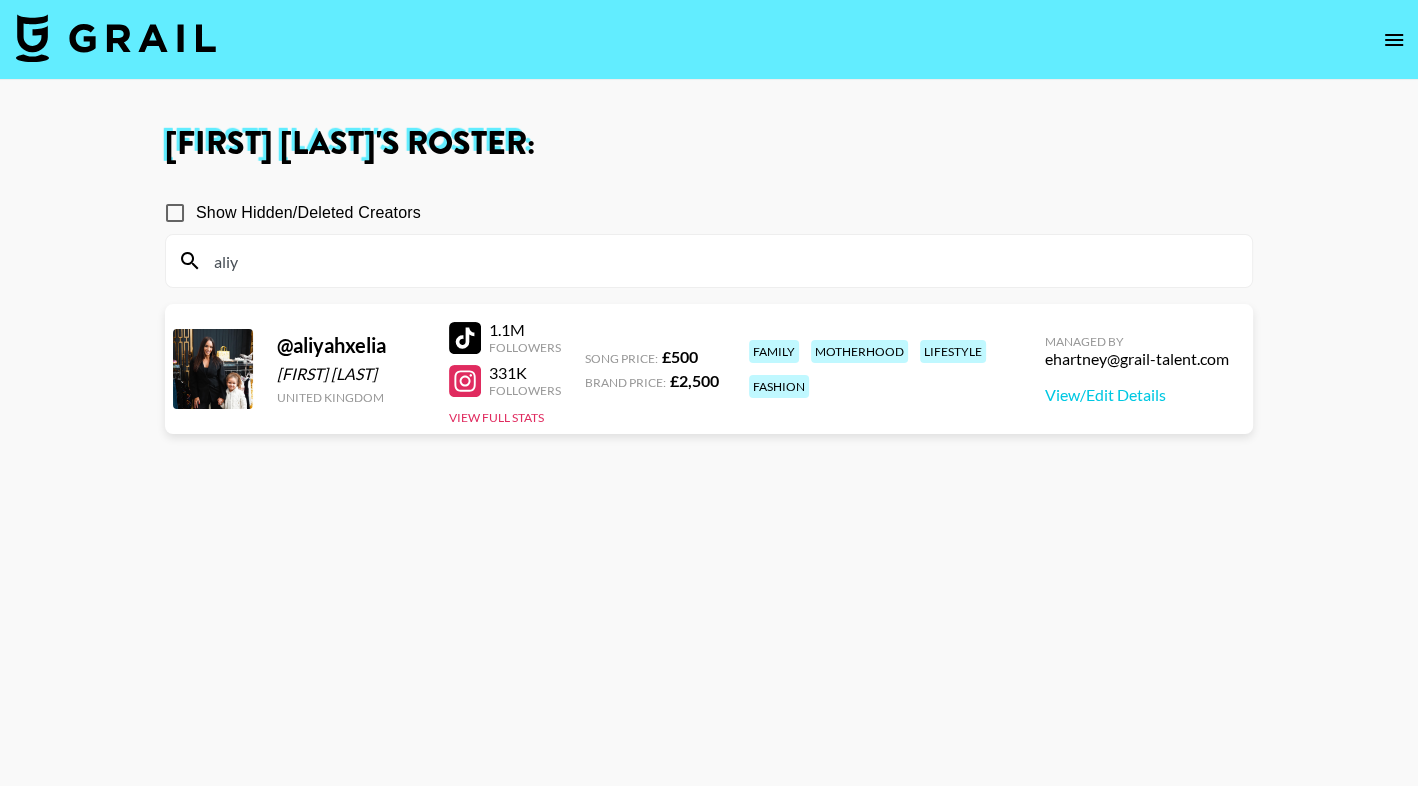 type on "aliy" 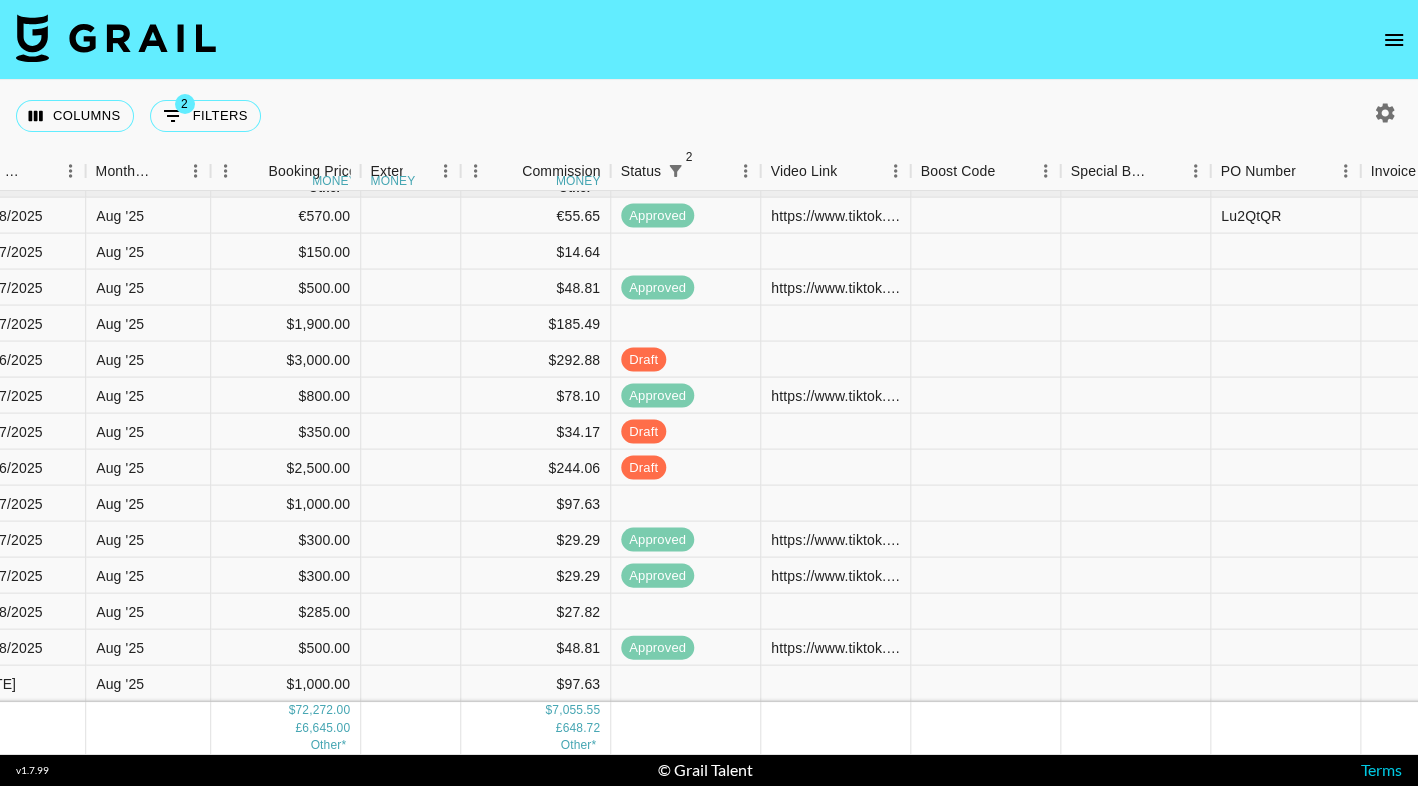scroll, scrollTop: 46, scrollLeft: 1154, axis: both 